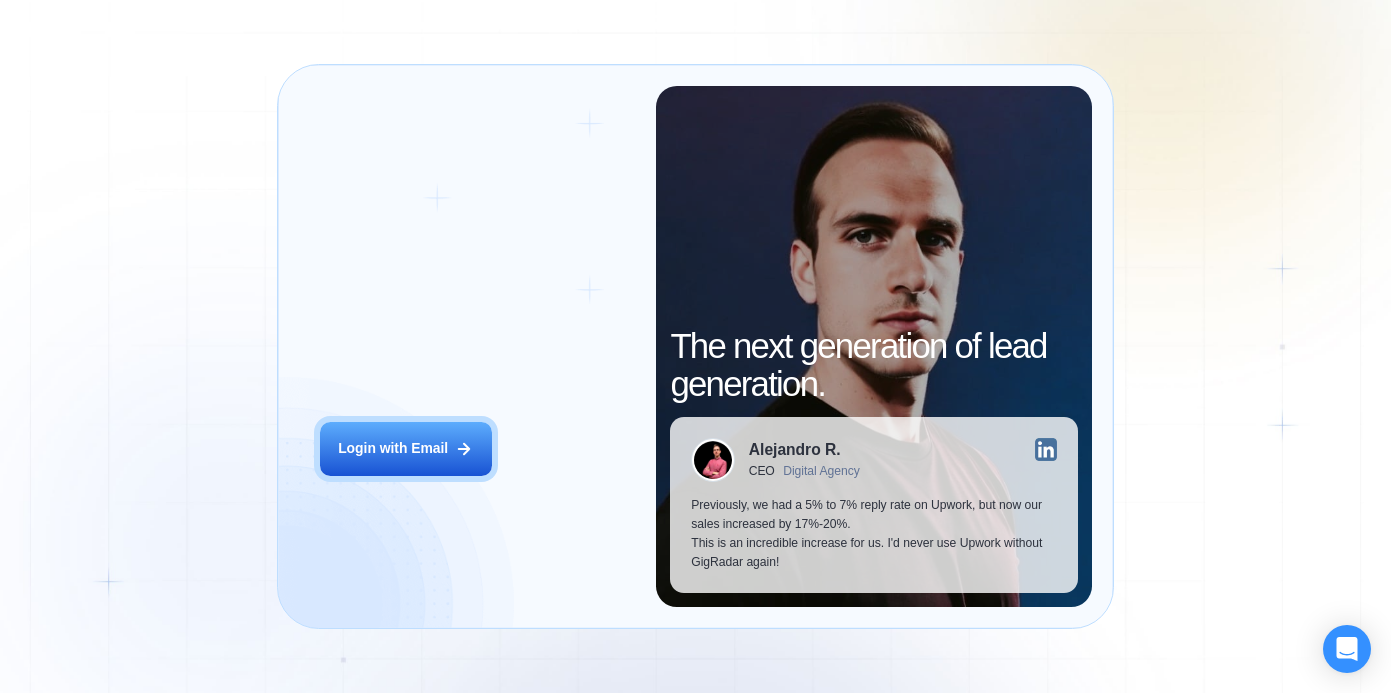 scroll, scrollTop: 0, scrollLeft: 0, axis: both 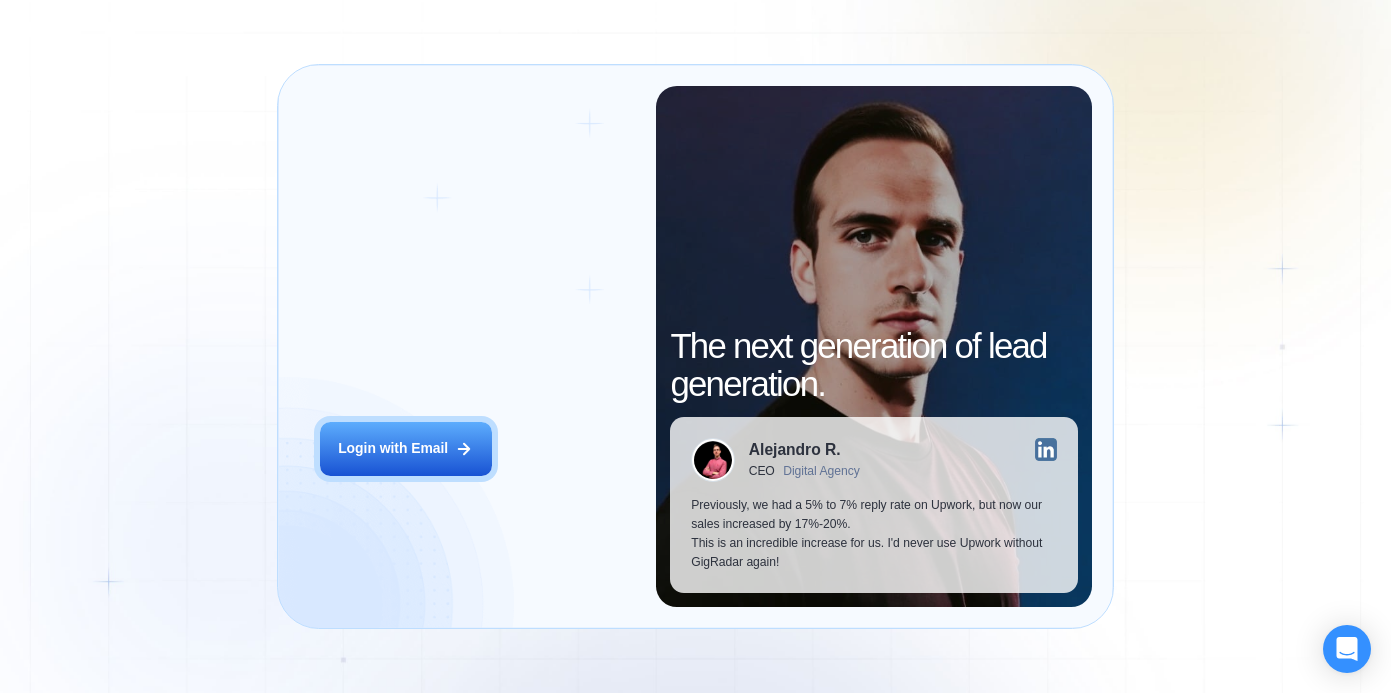 click on "Login with Email" at bounding box center (393, 448) 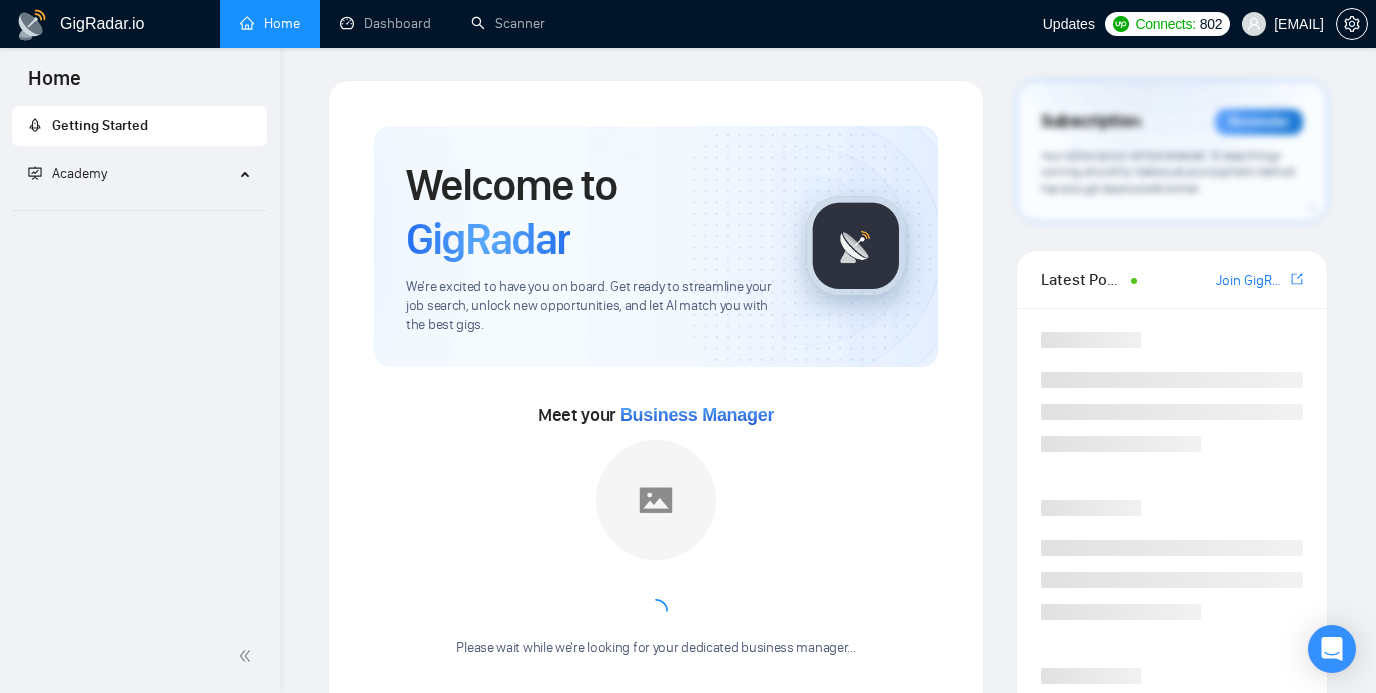 scroll, scrollTop: 0, scrollLeft: 0, axis: both 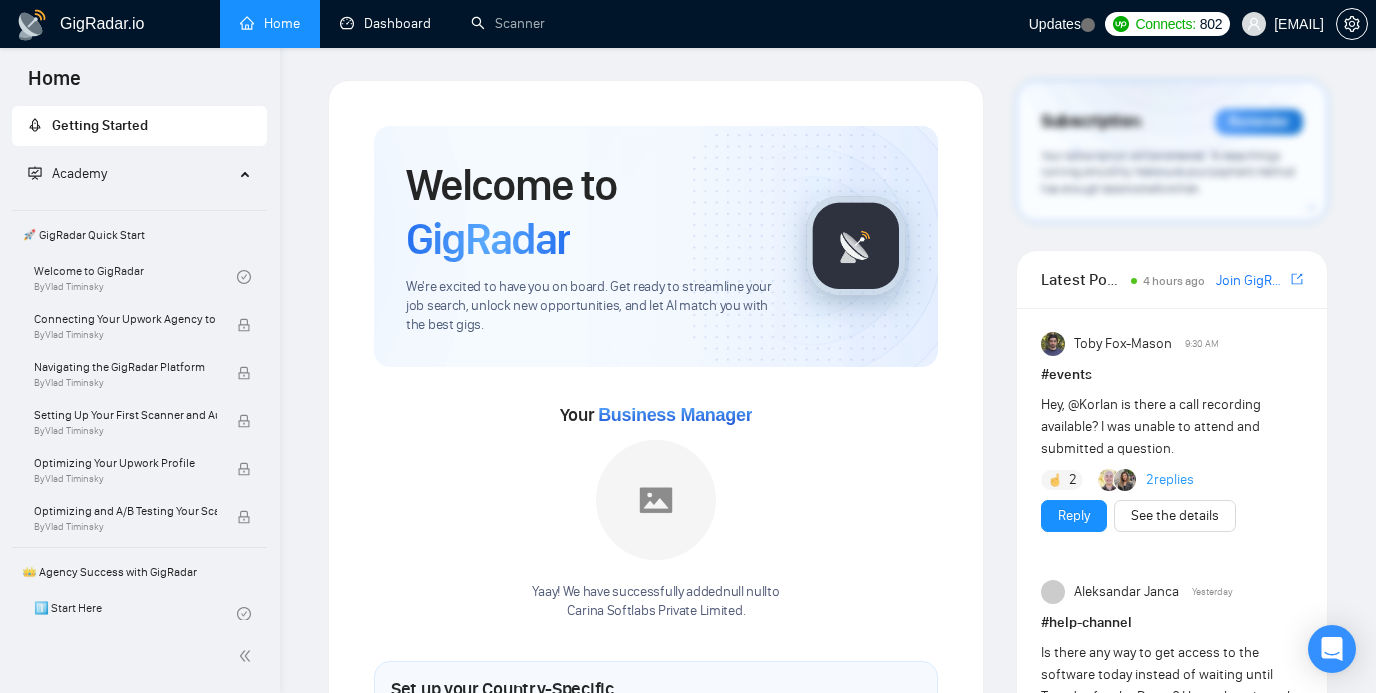 click on "Dashboard" at bounding box center (385, 23) 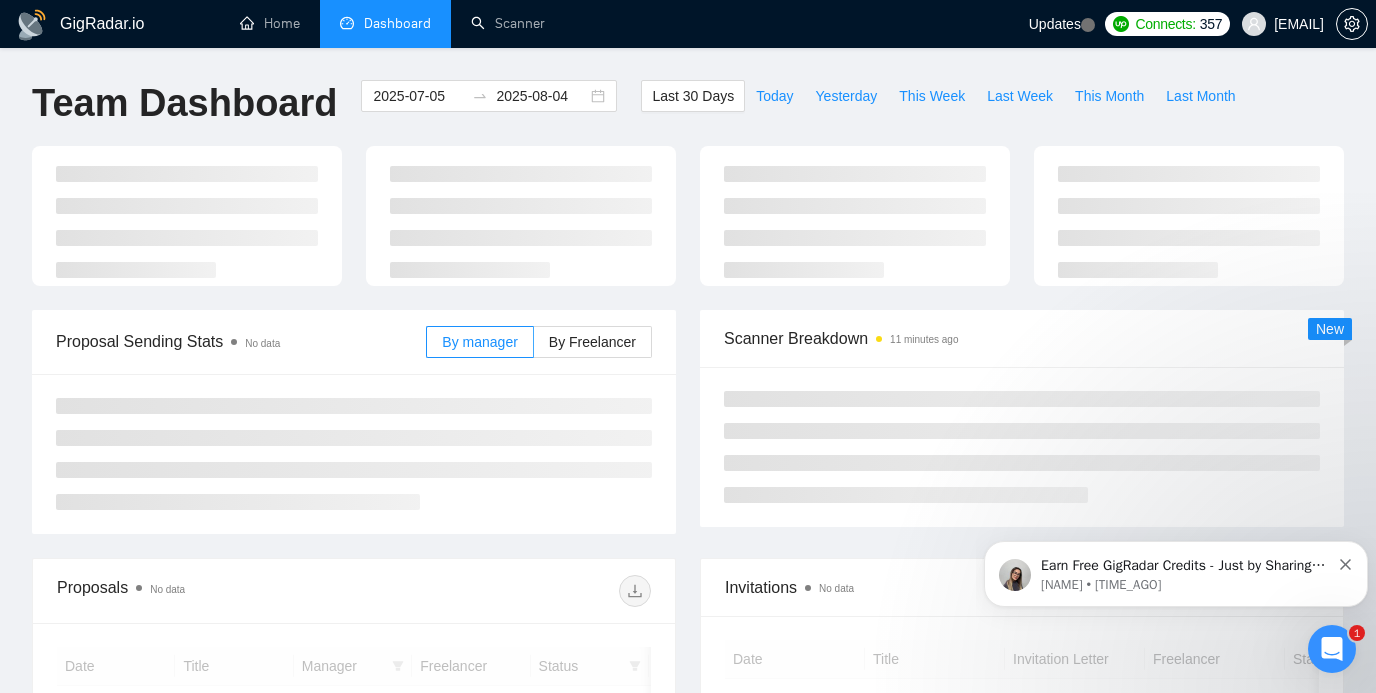 scroll, scrollTop: 0, scrollLeft: 0, axis: both 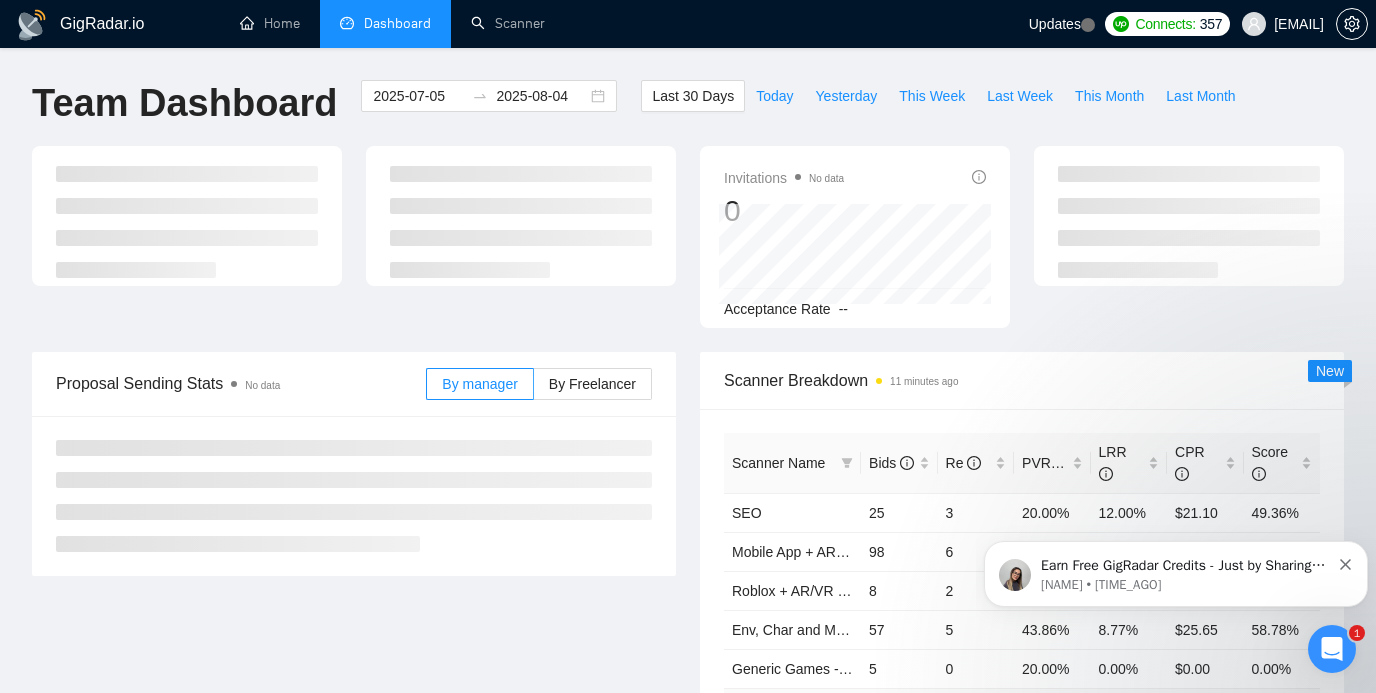 click 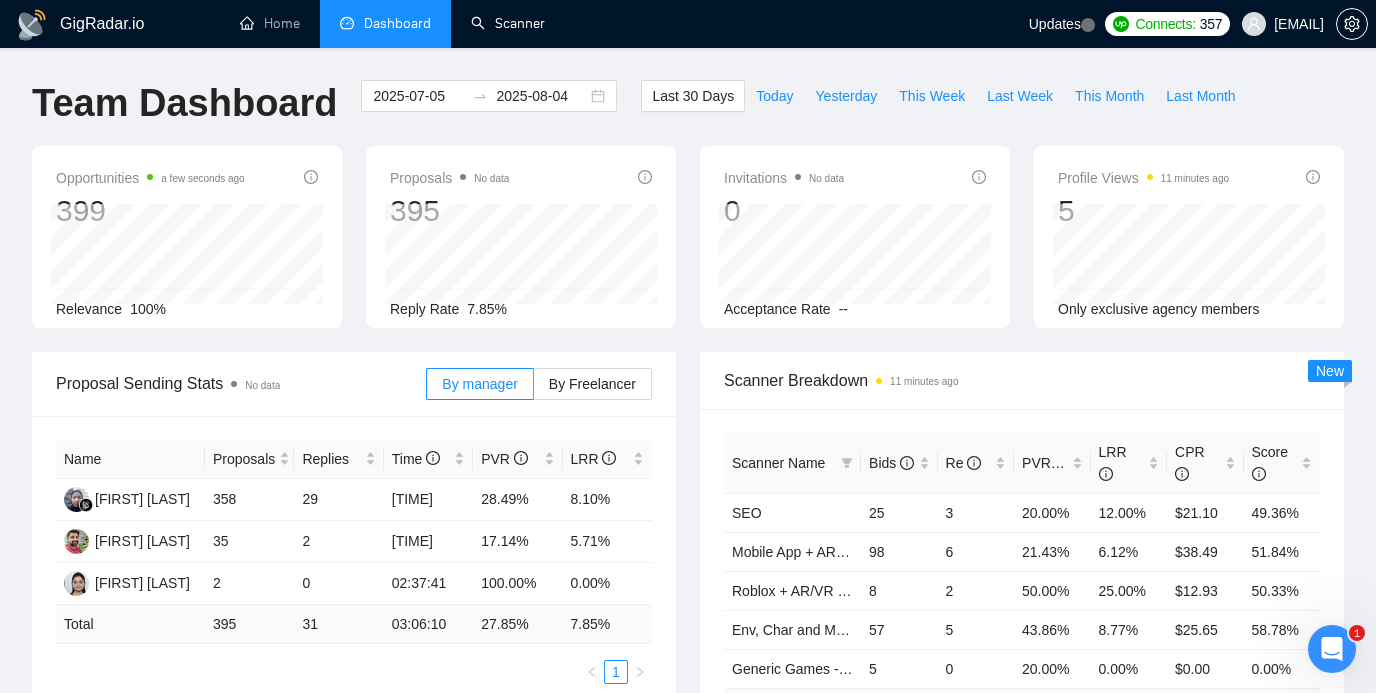 click on "Scanner" at bounding box center (508, 23) 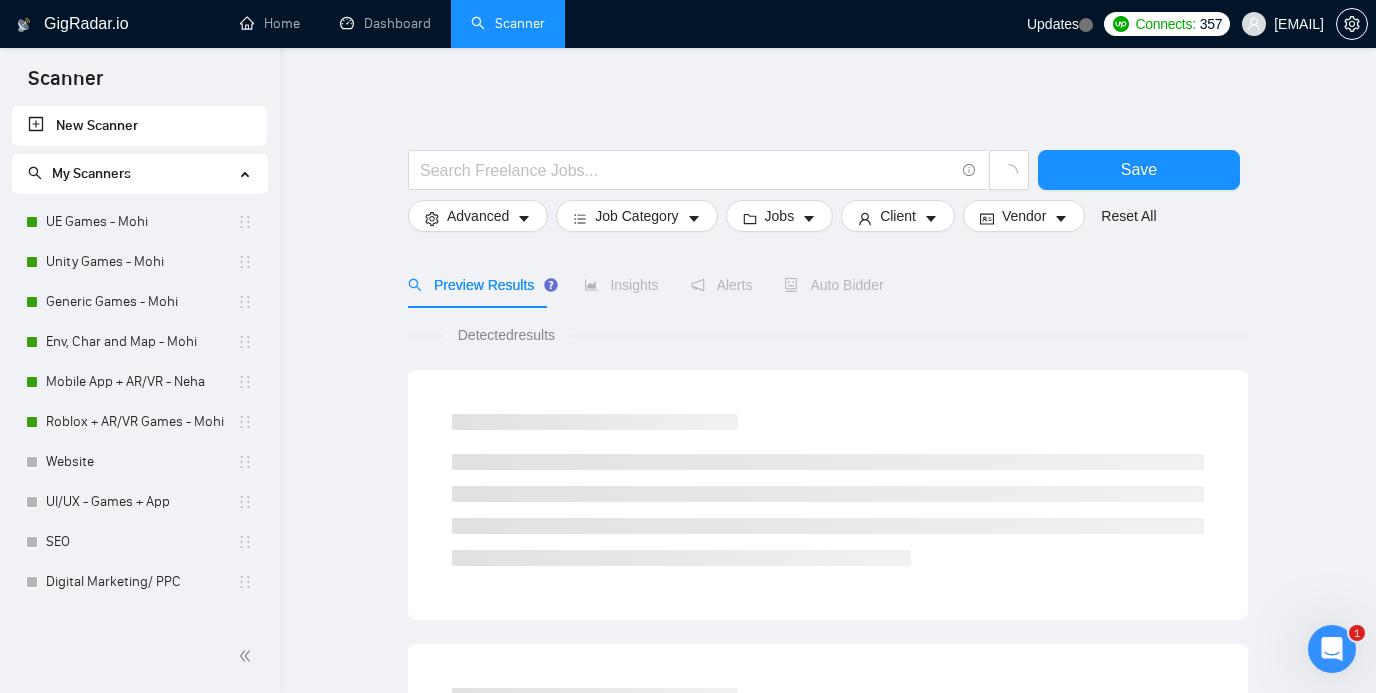 click on "UE Games - Mohi" at bounding box center (141, 222) 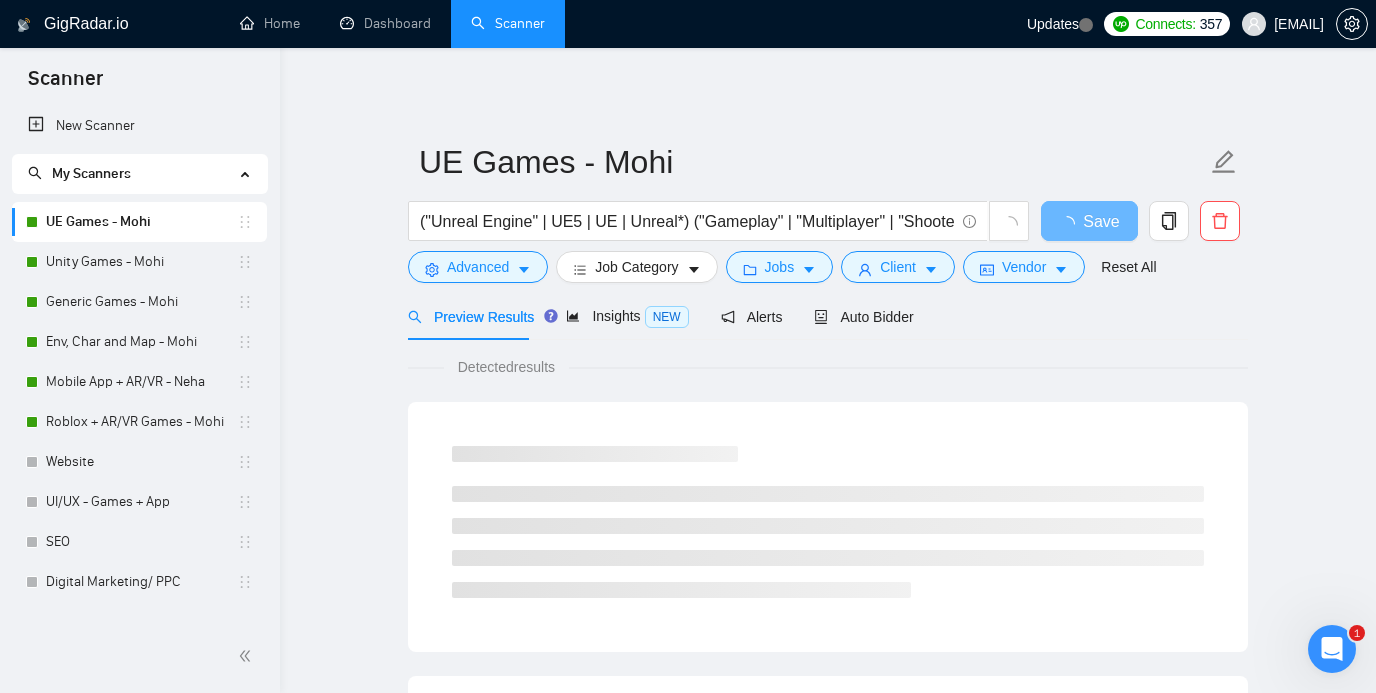 click on "Roblox + AR/VR Games - Mohi" at bounding box center [141, 422] 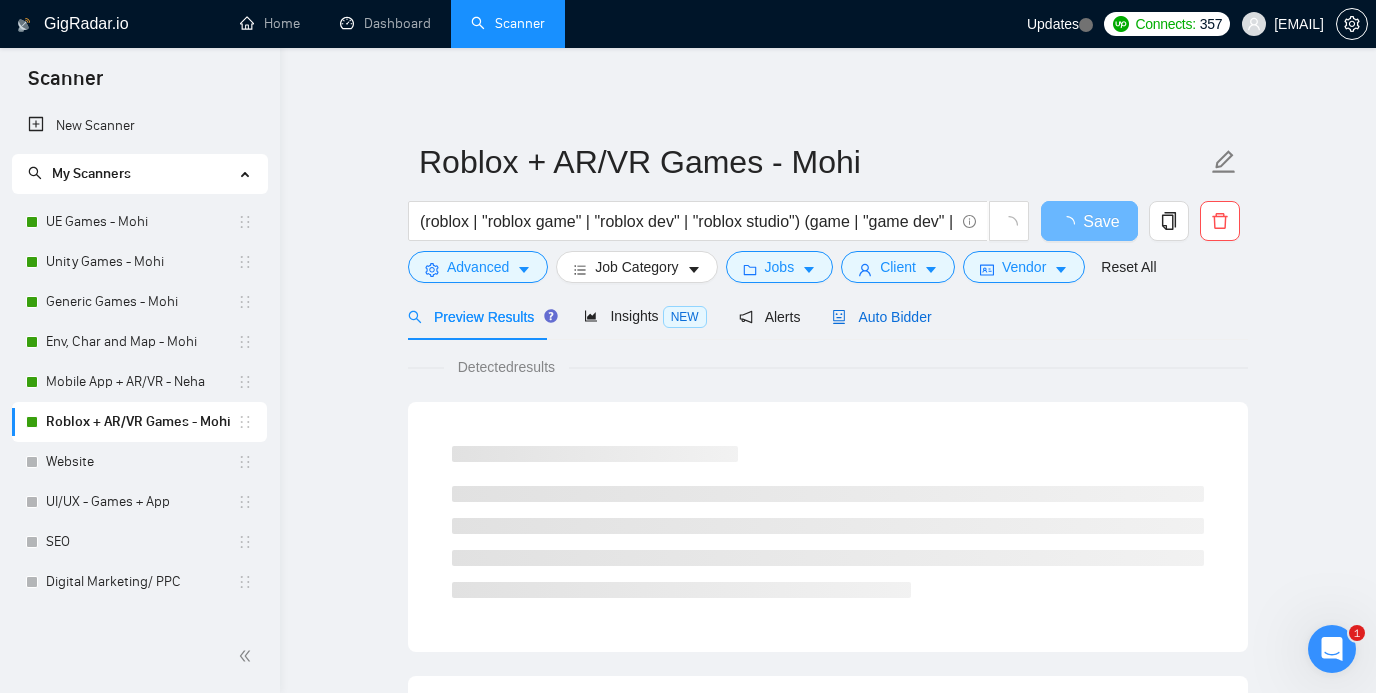 click on "Auto Bidder" at bounding box center [881, 317] 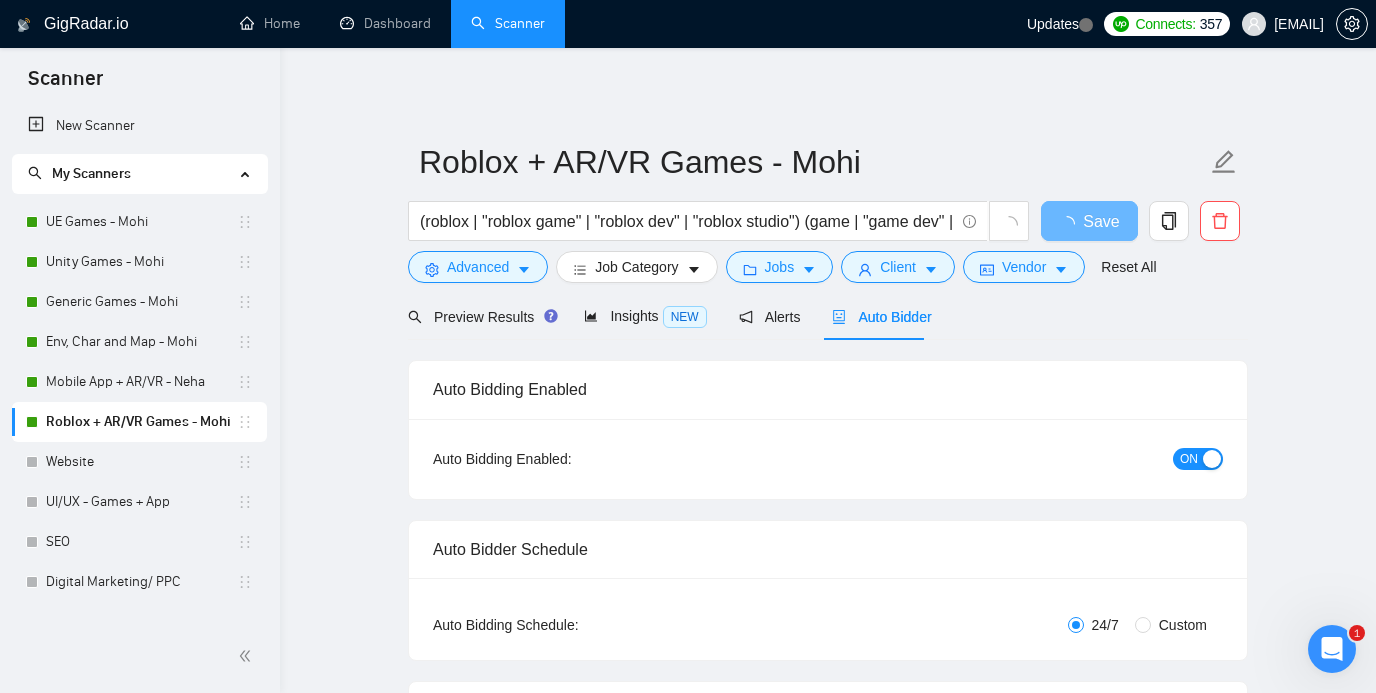 type 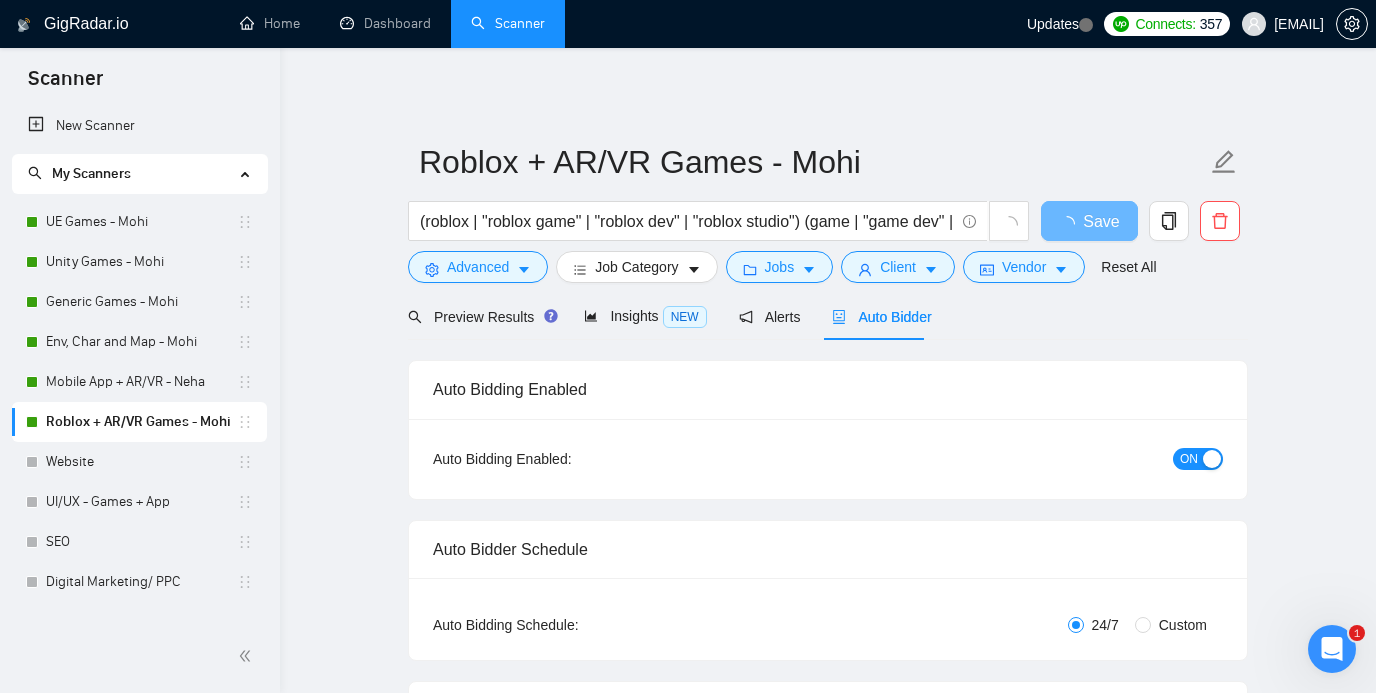 checkbox on "true" 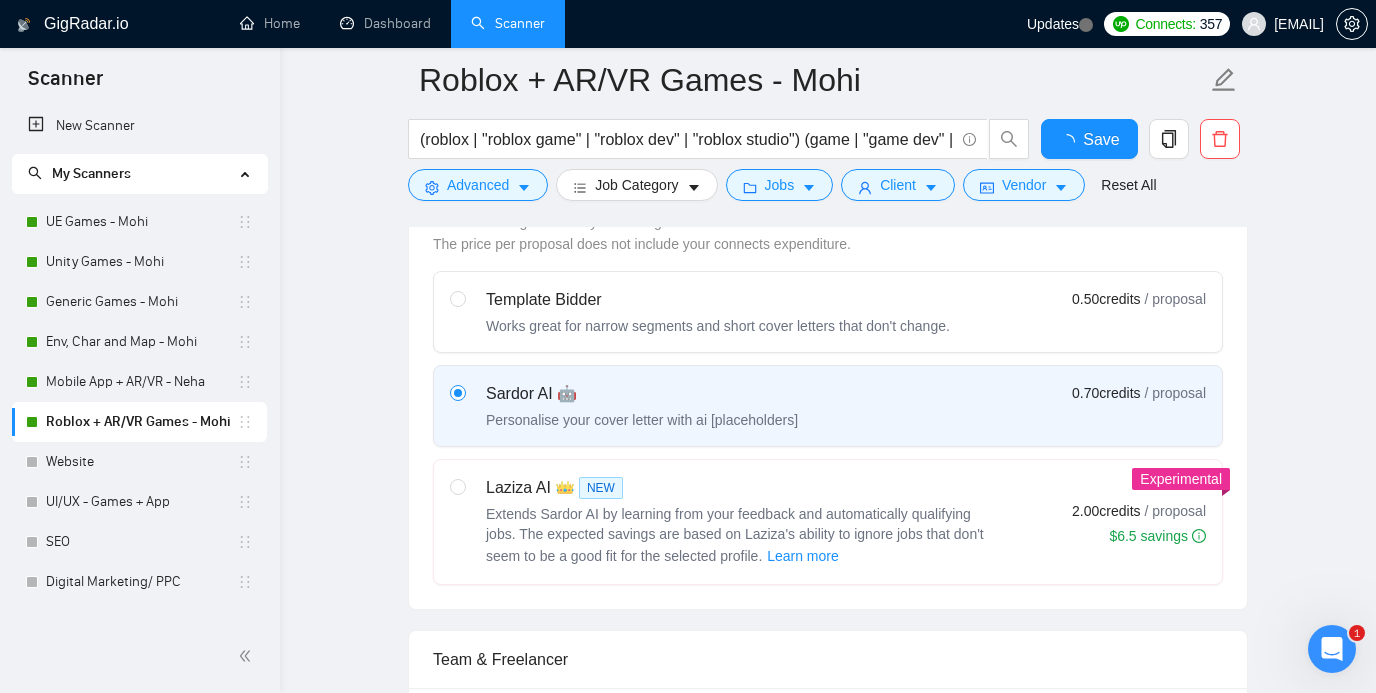type 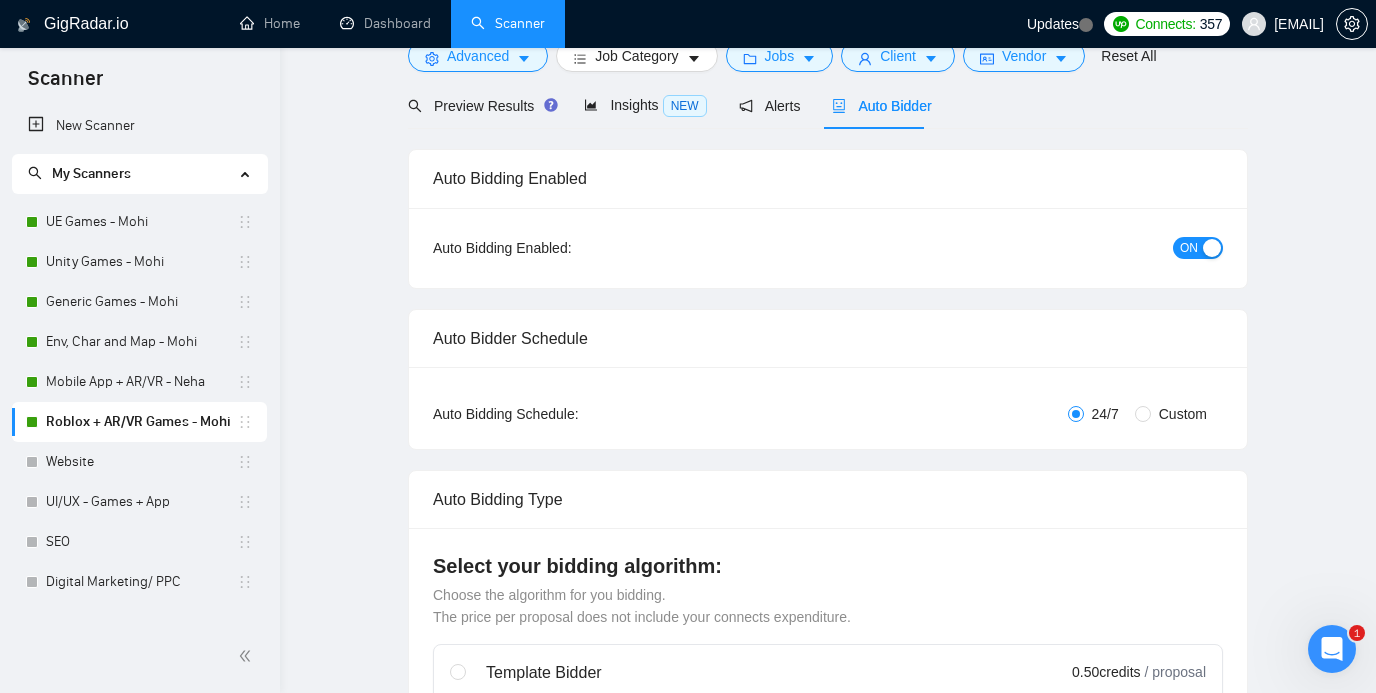scroll, scrollTop: 0, scrollLeft: 0, axis: both 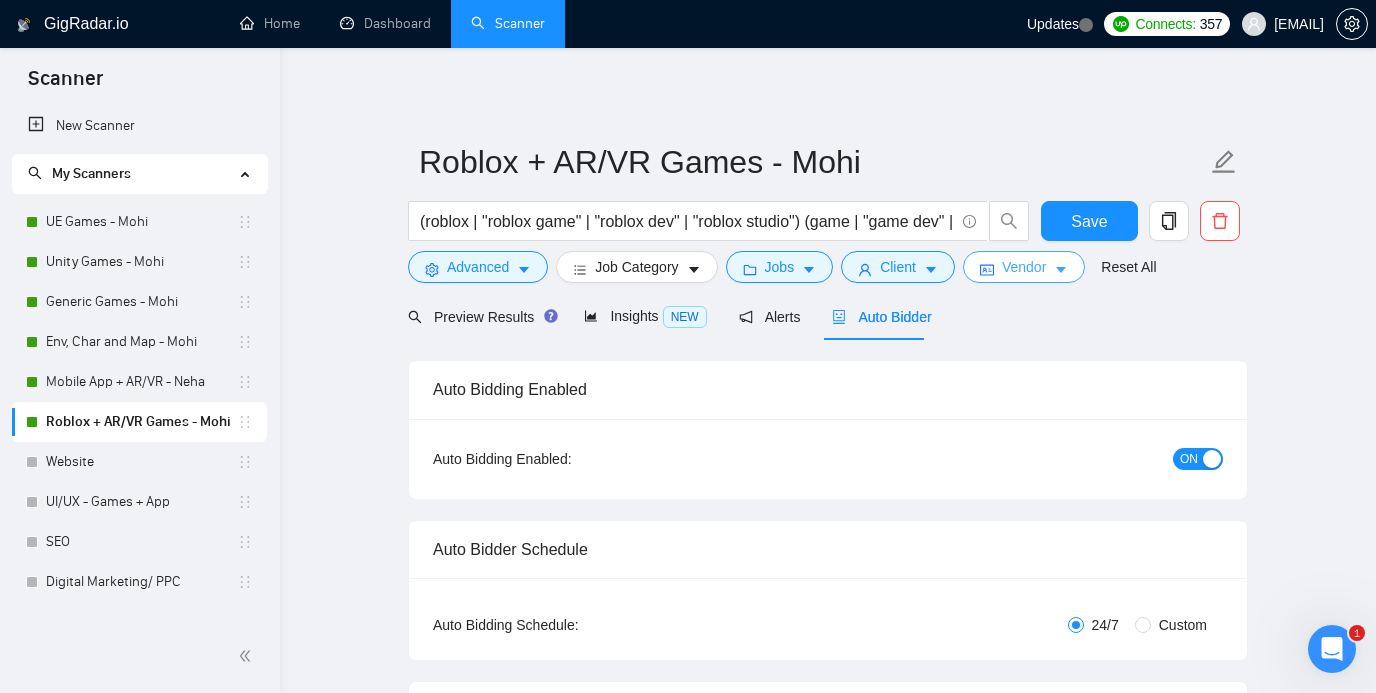 click on "Vendor" at bounding box center (1024, 267) 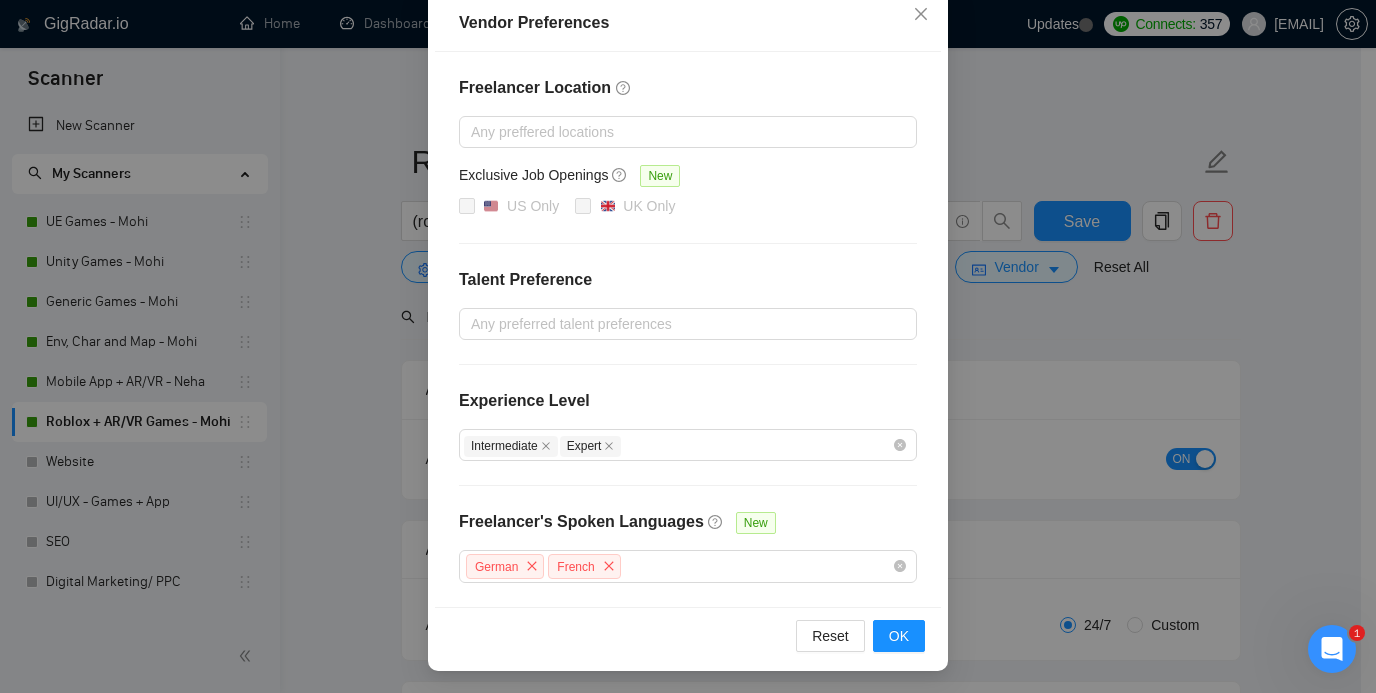 click on "Vendor Preferences Freelancer Location     Any preffered locations Exclusive Job Openings New US Only UK Only Talent Preference   Any preferred talent preferences Experience Level Intermediate Expert   Freelancer's Spoken Languages New German French   Reset OK" at bounding box center (688, 346) 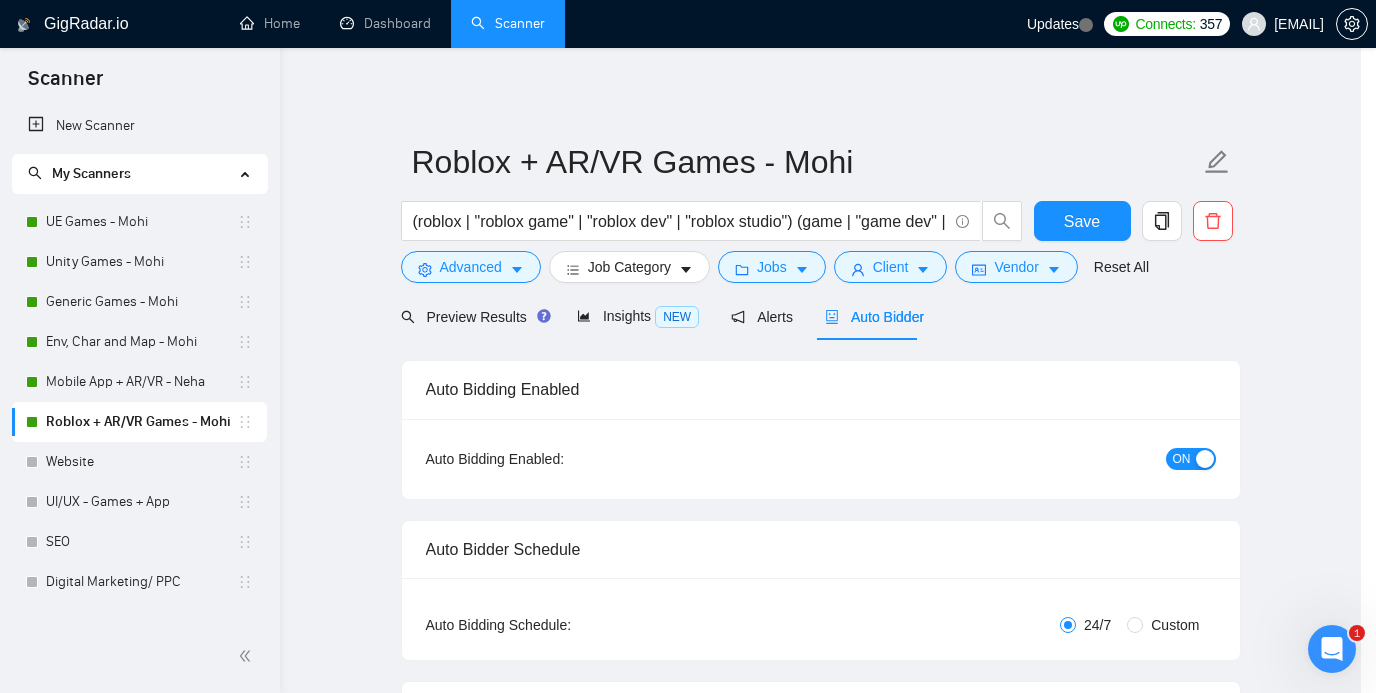 scroll, scrollTop: 132, scrollLeft: 0, axis: vertical 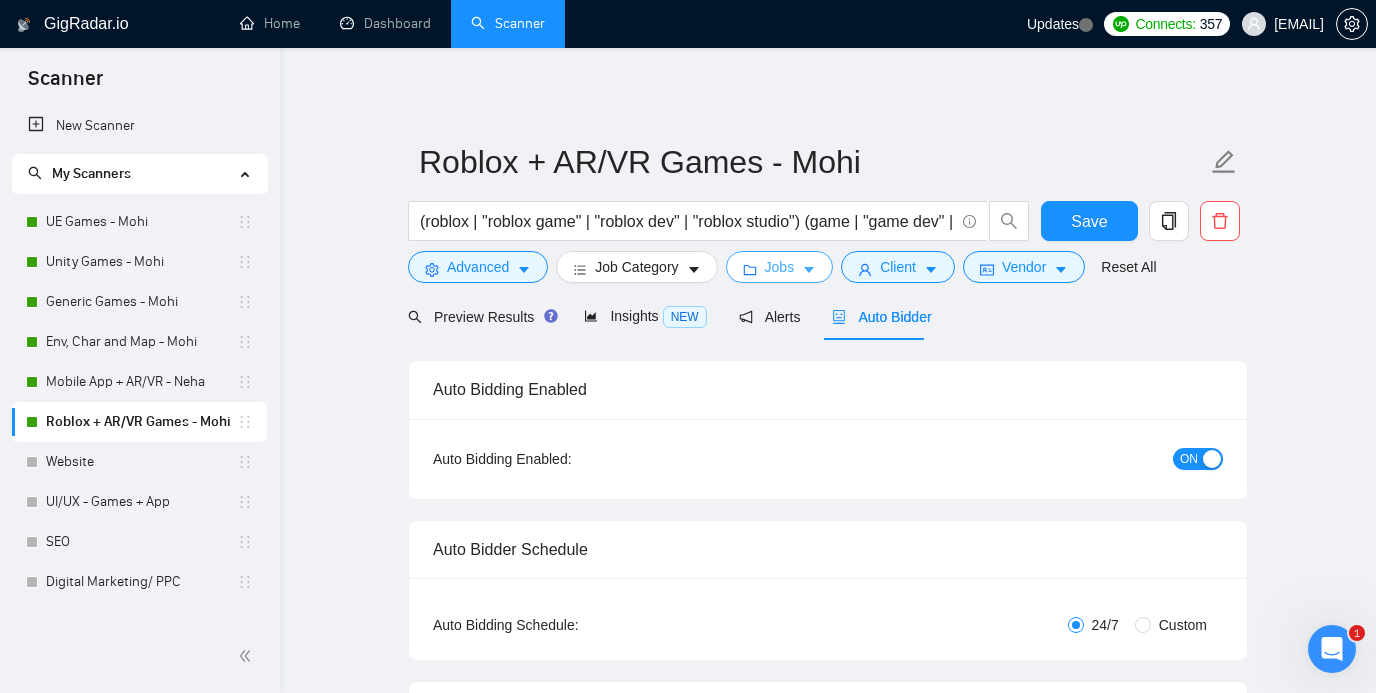 click on "Jobs" at bounding box center [780, 267] 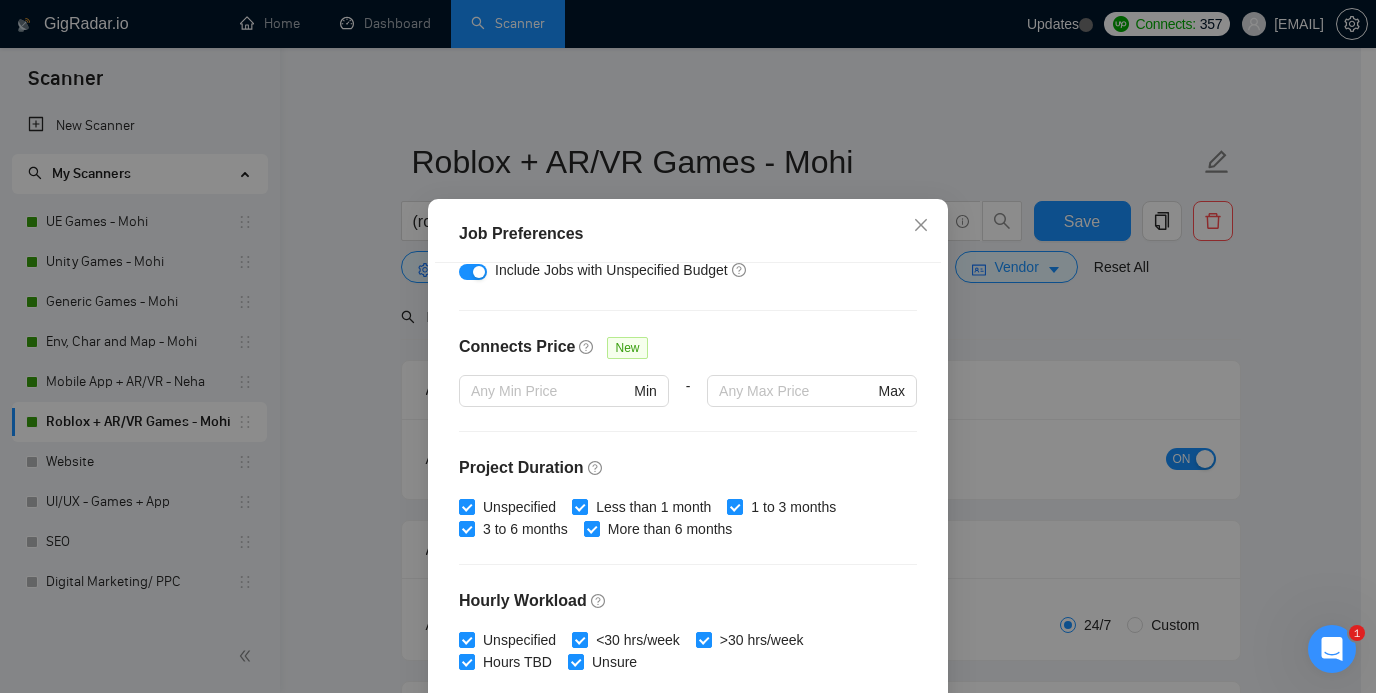 scroll, scrollTop: 500, scrollLeft: 0, axis: vertical 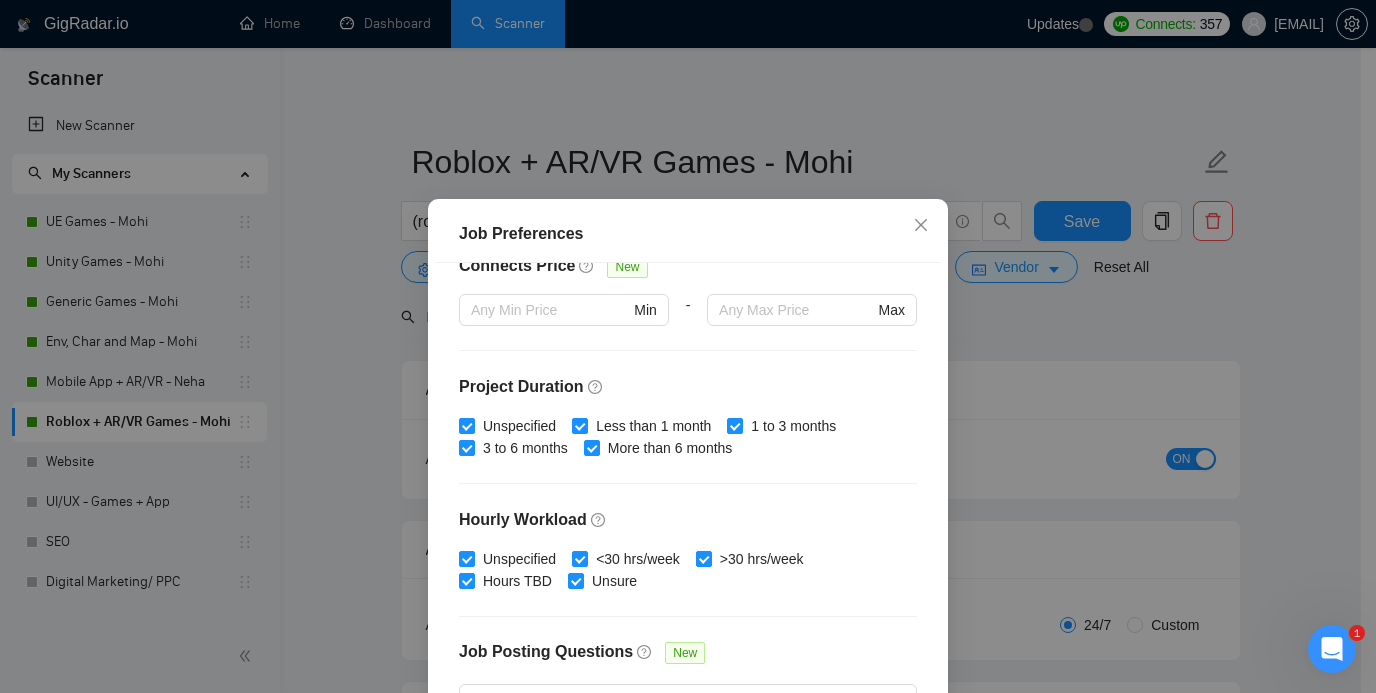 click on "Job Preferences Budget Project Type All Fixed Price Hourly Rate   Fixed Price Budget $ 1000 Min - $ Max Estimate Fixed Price When It’s Not Available New   Hourly Rate Price Budget $ 25 Min - $ Max Estimate Hourly Rate When It’s Not Available New Include Budget Placeholders Include Jobs with Unspecified Budget   Connects Price New Min - Max Project Duration   Unspecified Less than 1 month 1 to 3 months 3 to 6 months More than 6 months Hourly Workload   Unspecified <30 hrs/week >30 hrs/week Hours TBD Unsure Job Posting Questions New   Any posting questions Description Preferences Description Size New   Any description size Reset OK" at bounding box center [688, 346] 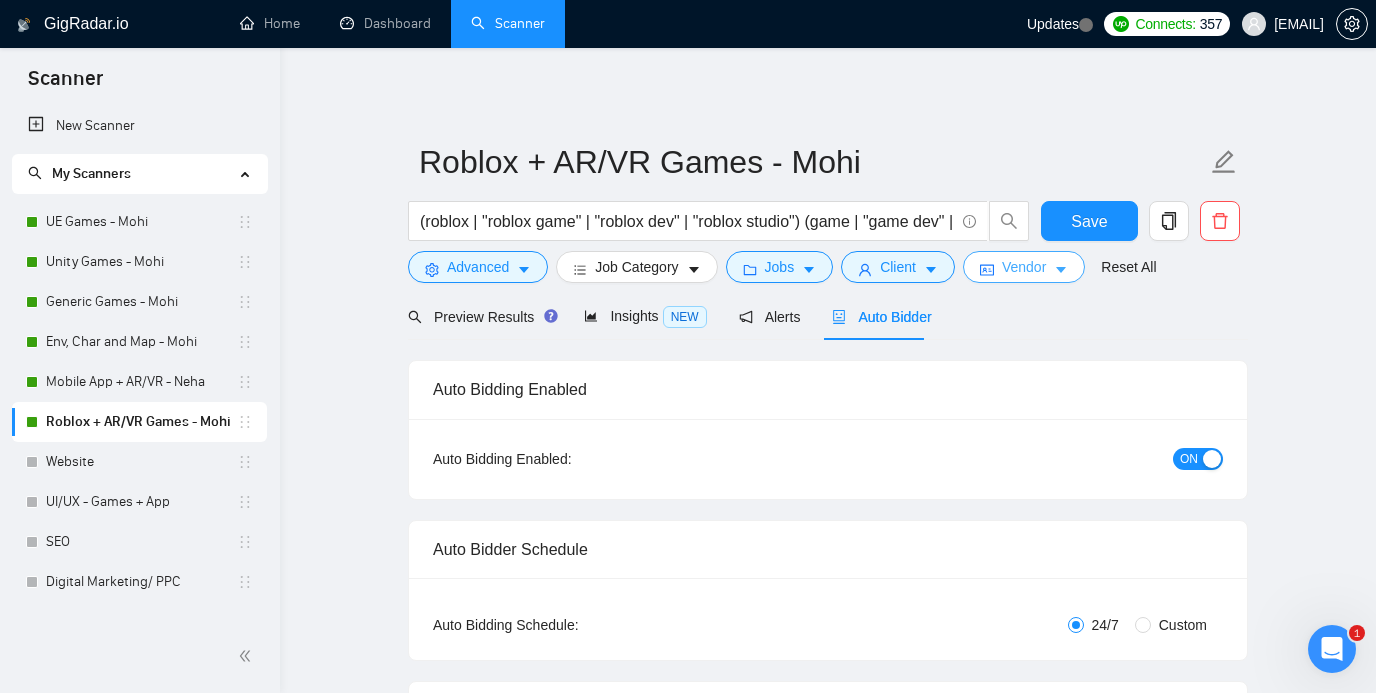 click on "Vendor" at bounding box center [1024, 267] 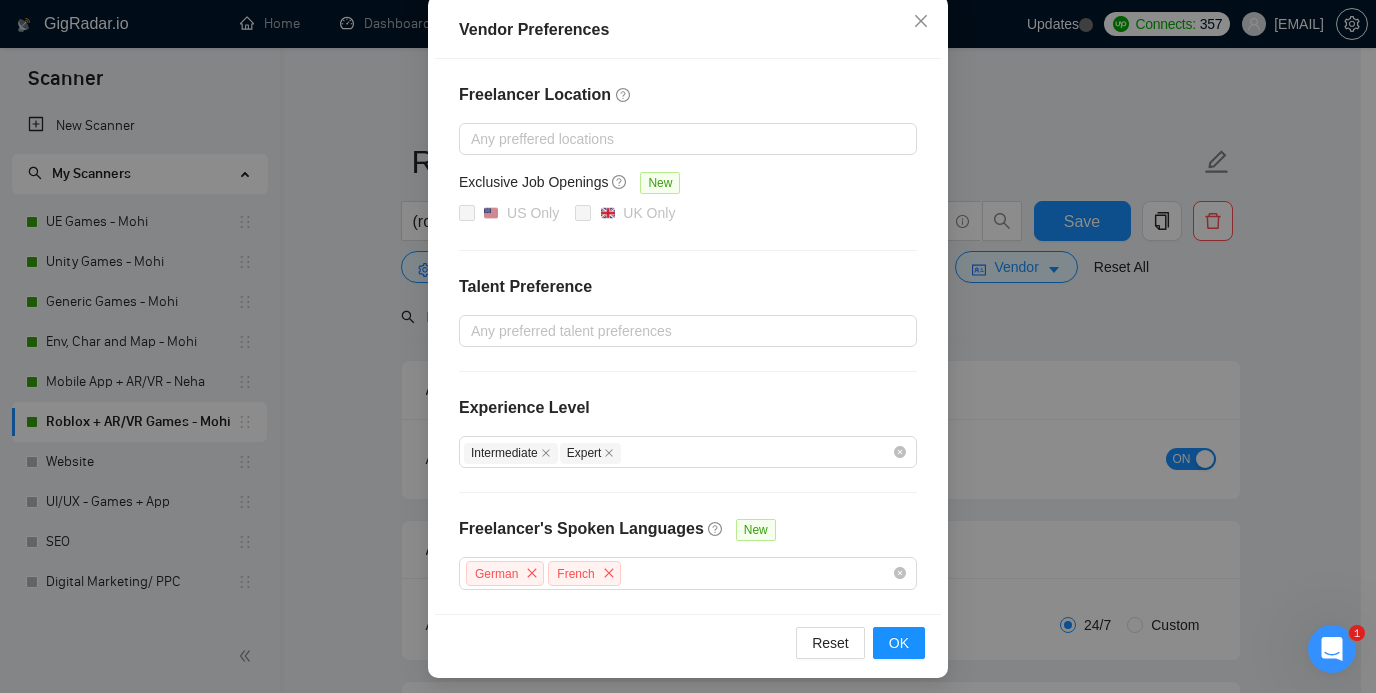 scroll, scrollTop: 232, scrollLeft: 0, axis: vertical 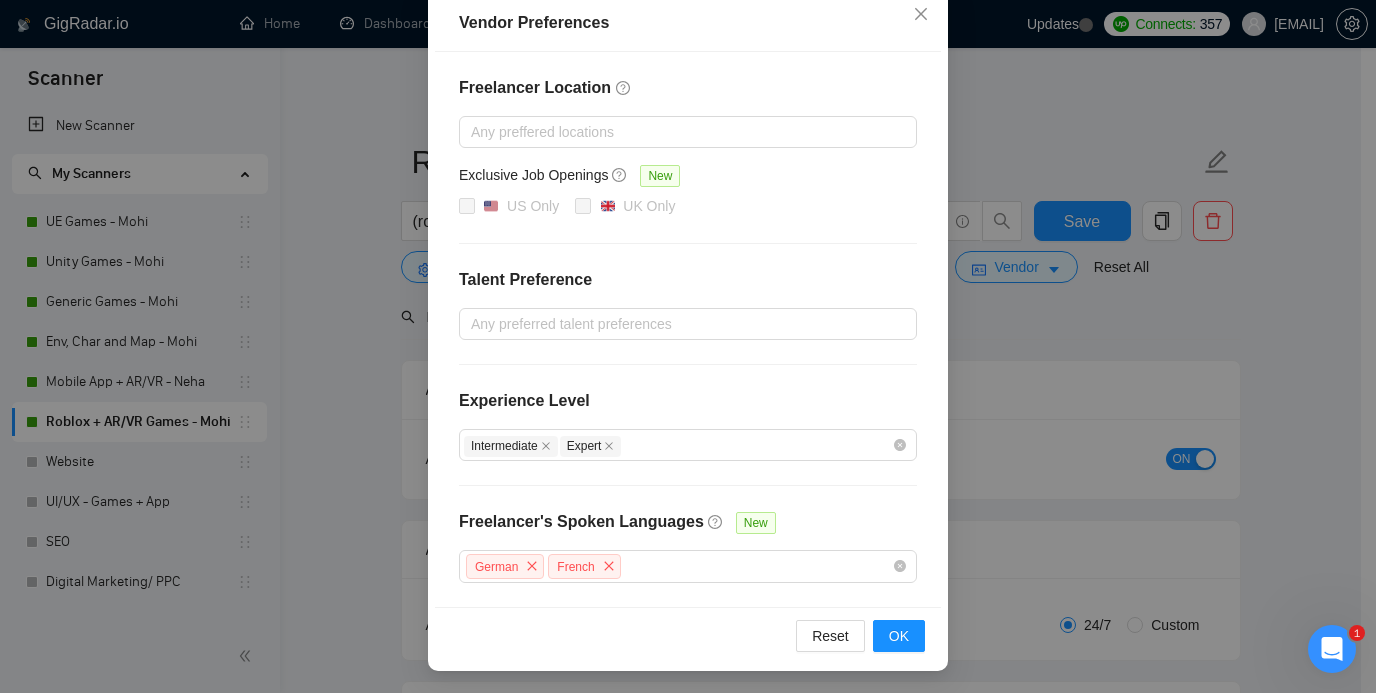 click on "Vendor Preferences Freelancer Location     Any preffered locations Exclusive Job Openings New US Only UK Only Talent Preference   Any preferred talent preferences Experience Level Intermediate Expert   Freelancer's Spoken Languages New German French   Reset OK" at bounding box center [688, 346] 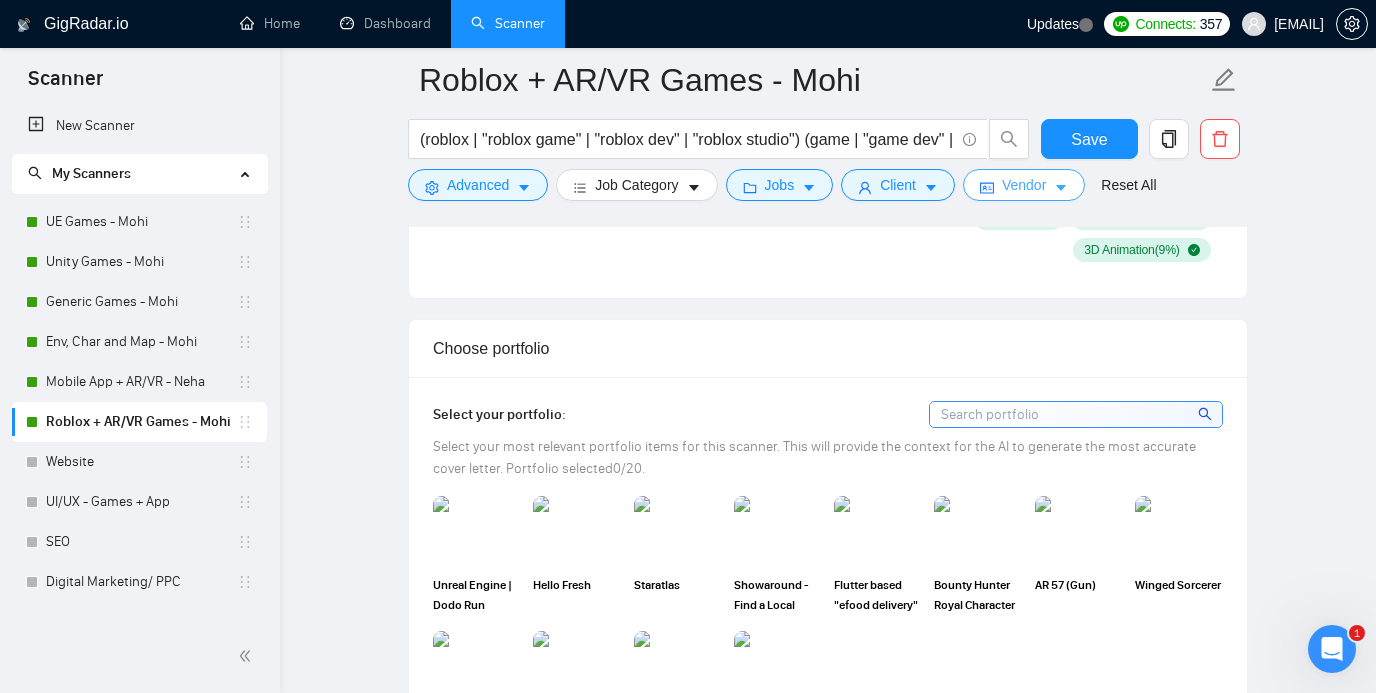 scroll, scrollTop: 1600, scrollLeft: 0, axis: vertical 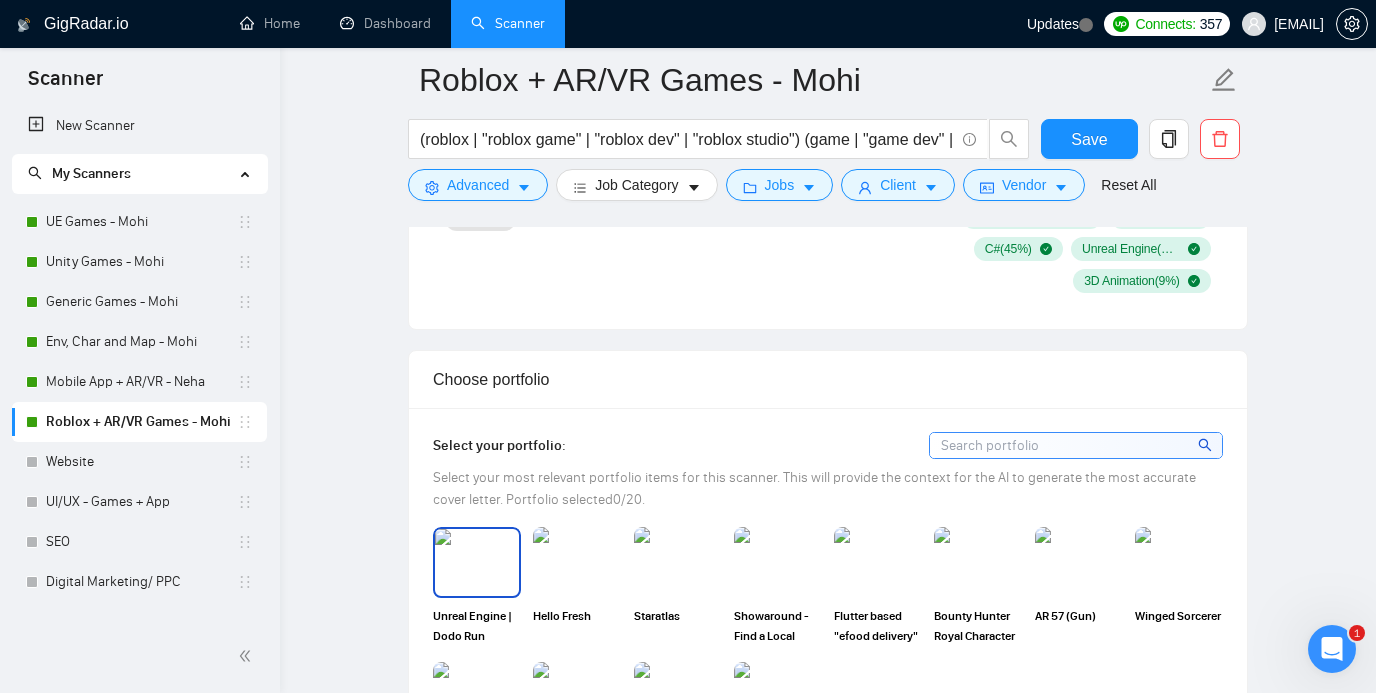 click at bounding box center [477, 562] 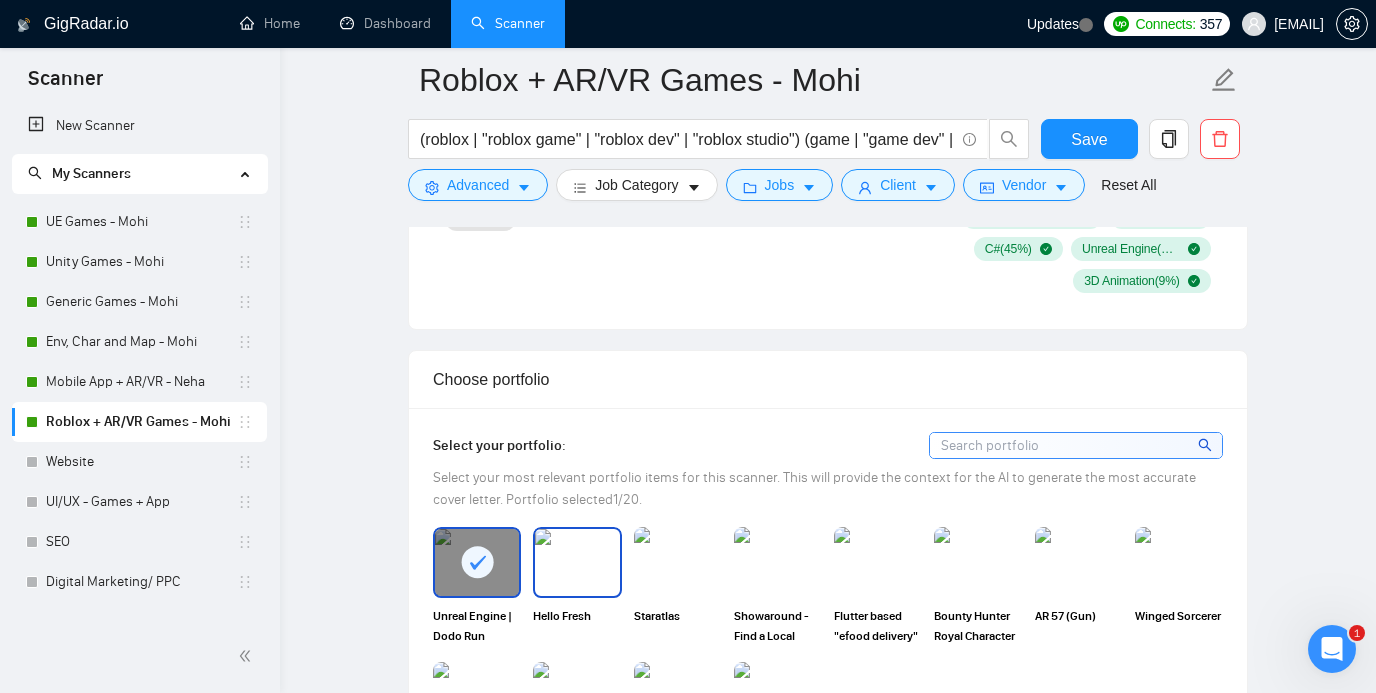 click at bounding box center (577, 562) 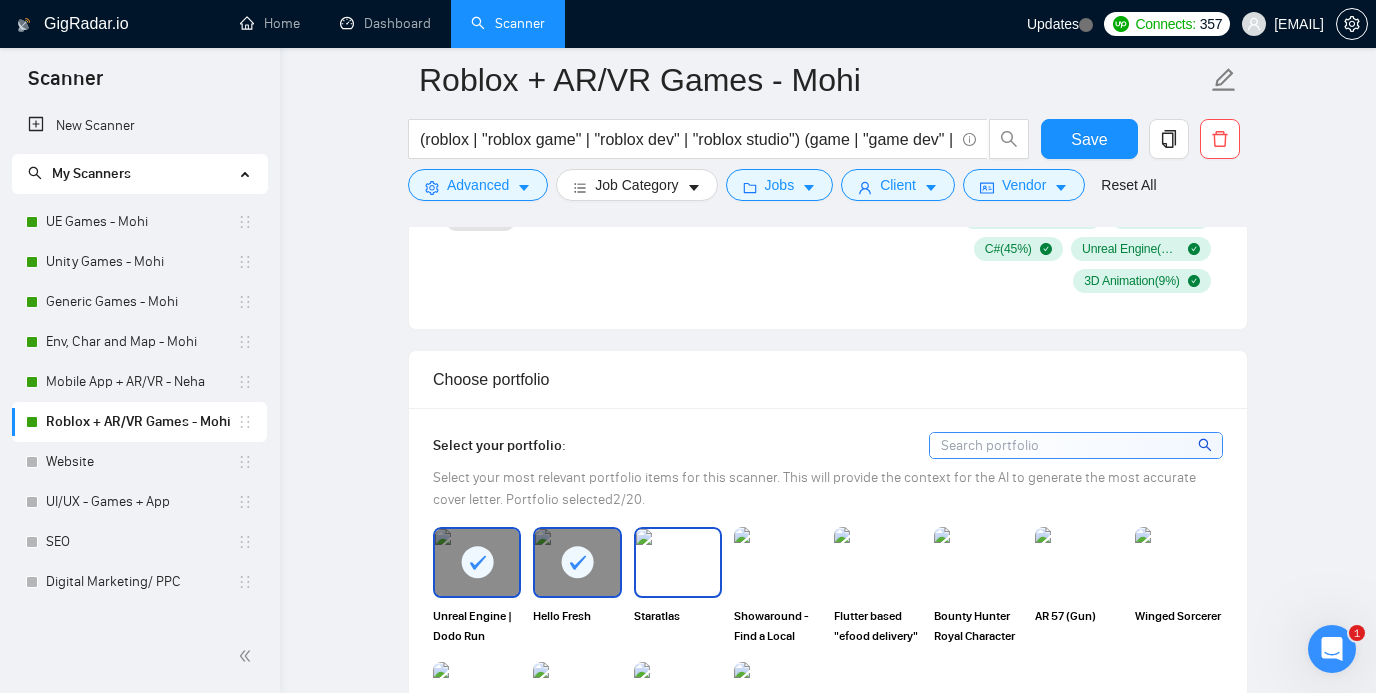 click at bounding box center (678, 562) 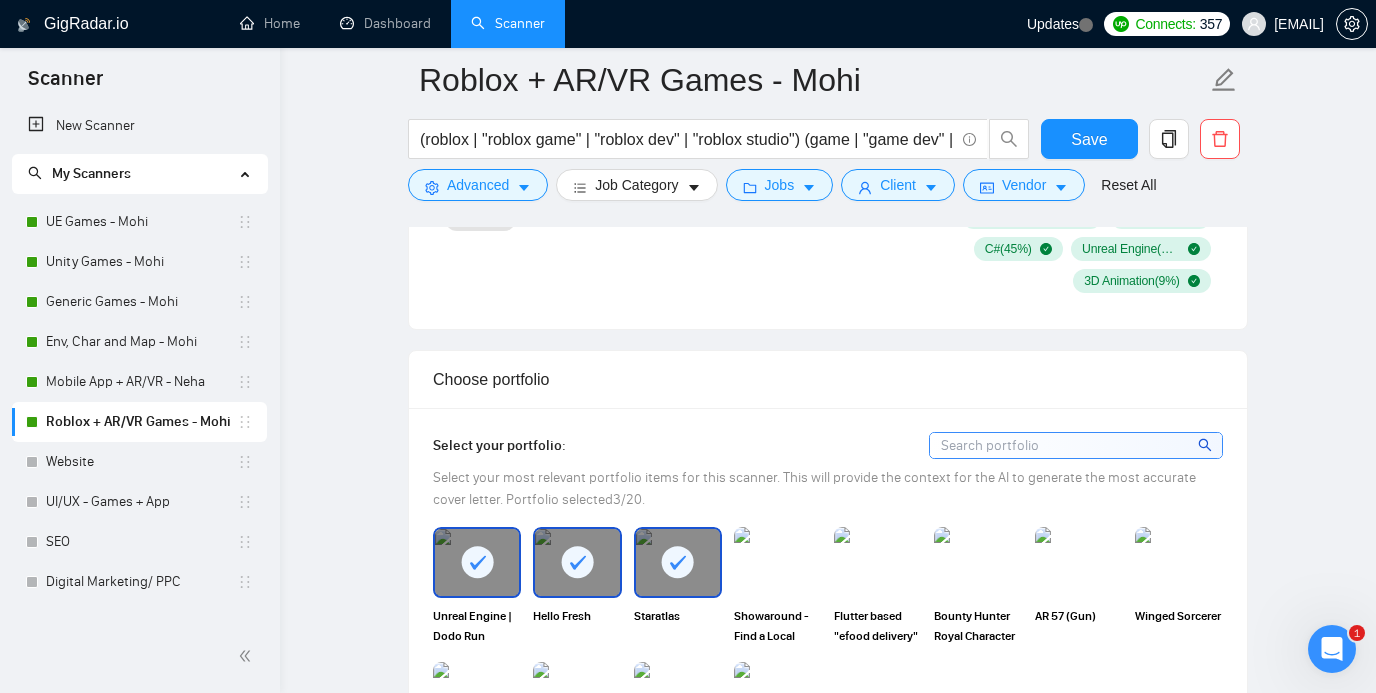 click at bounding box center [577, 562] 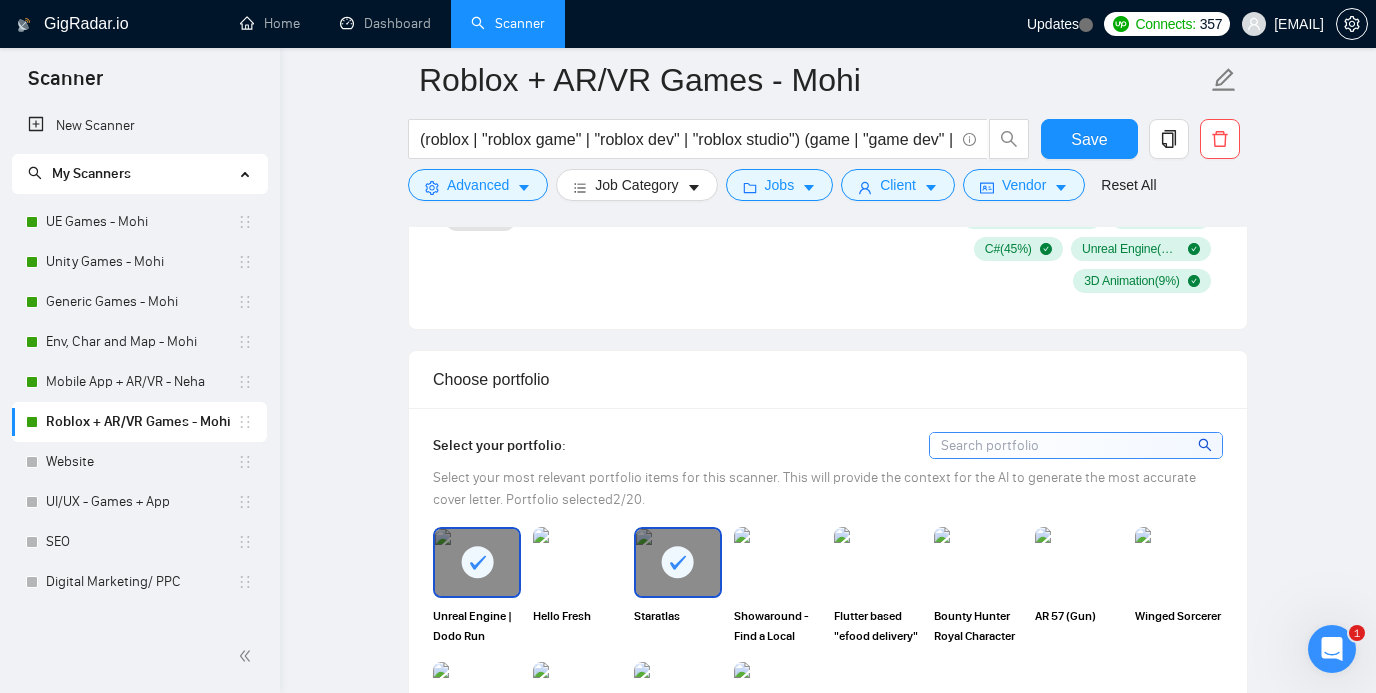 click 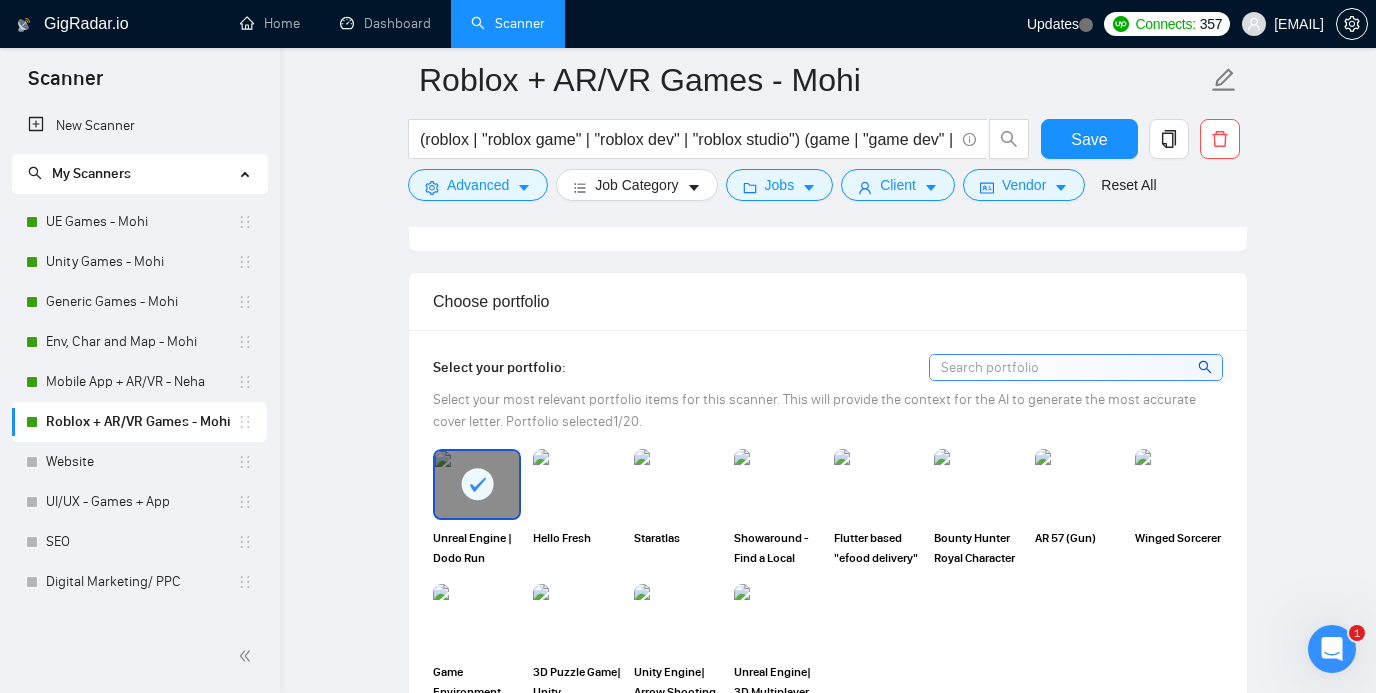 scroll, scrollTop: 1700, scrollLeft: 0, axis: vertical 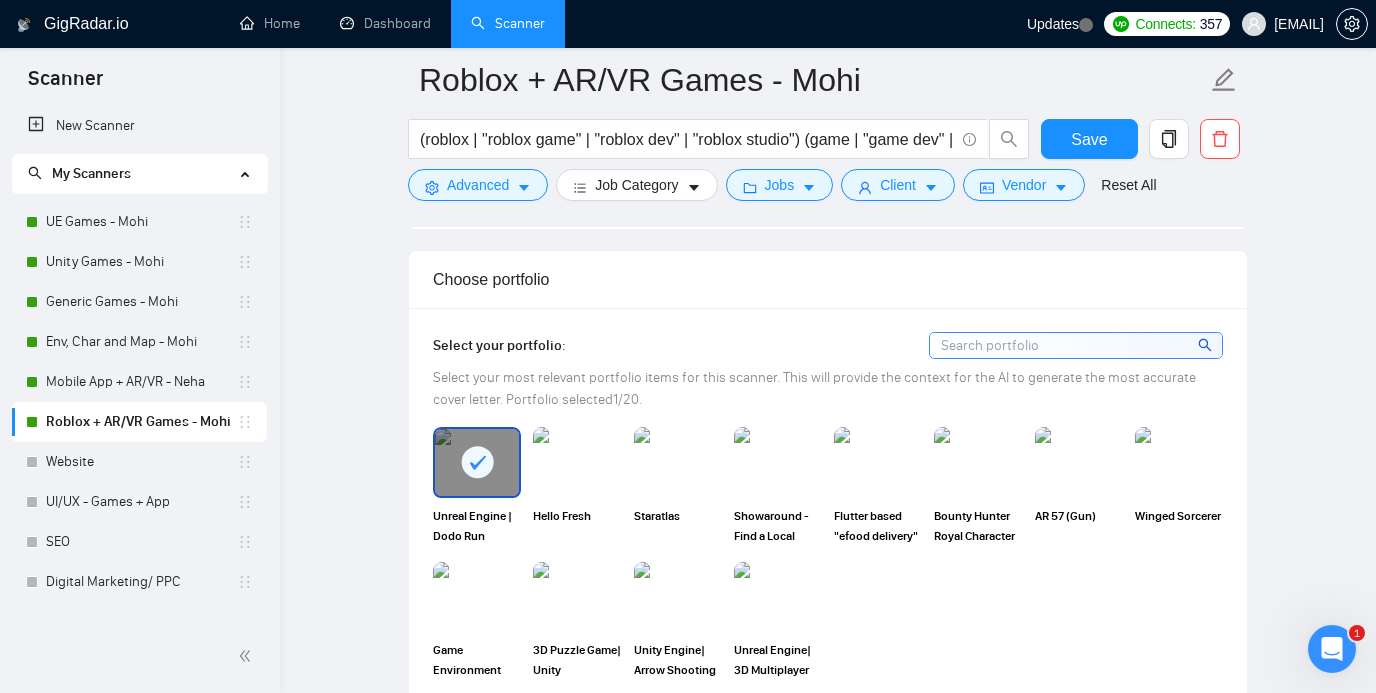 click 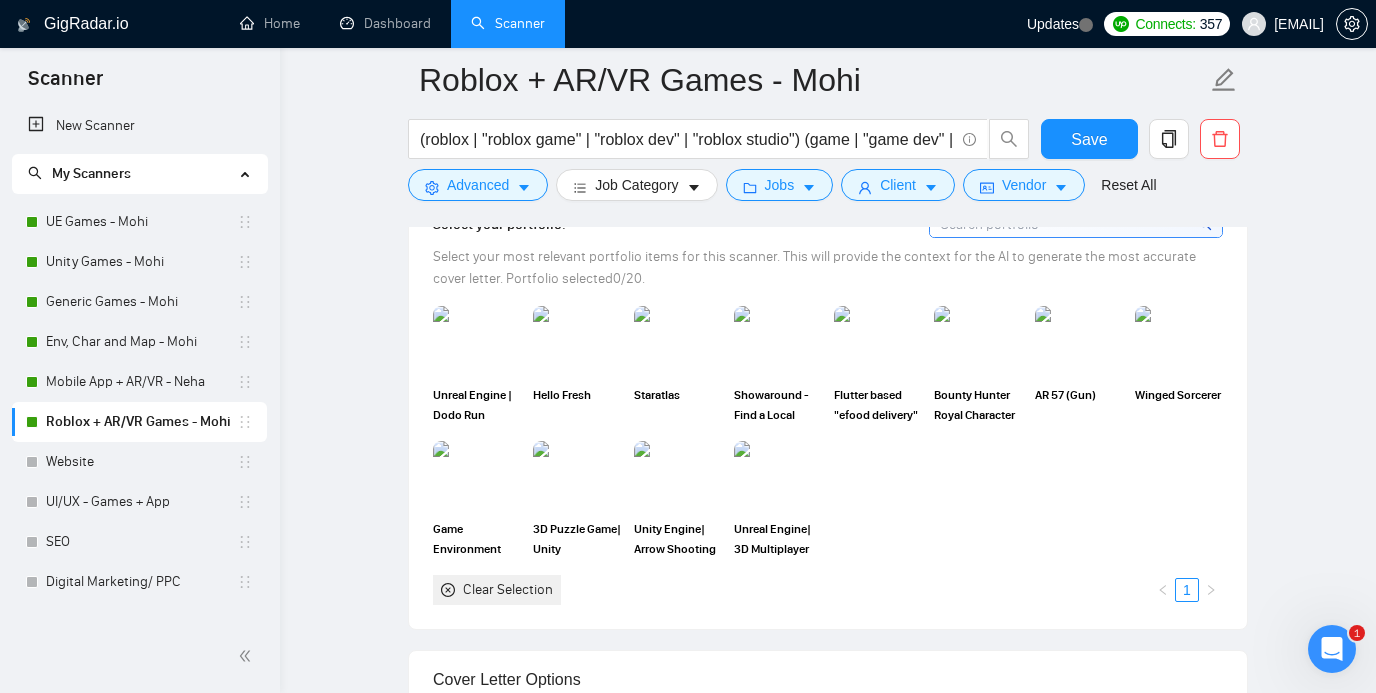 scroll, scrollTop: 1900, scrollLeft: 0, axis: vertical 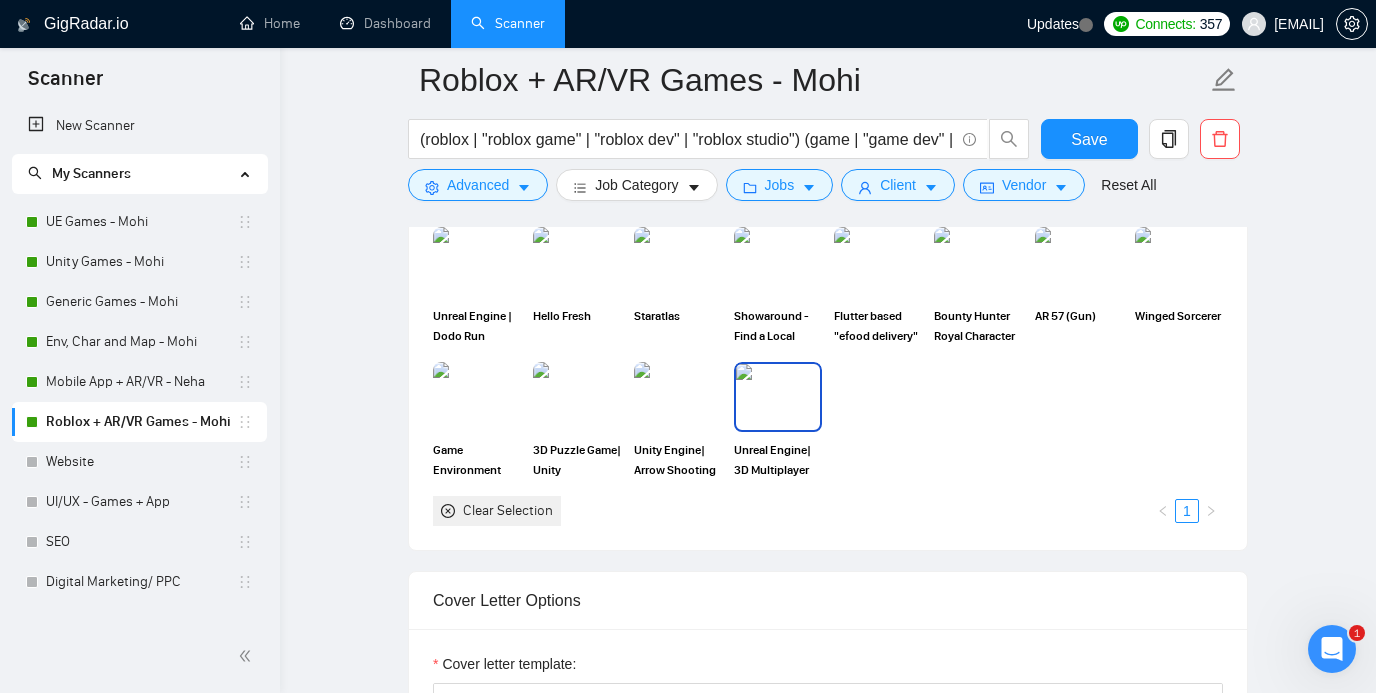 click at bounding box center (778, 397) 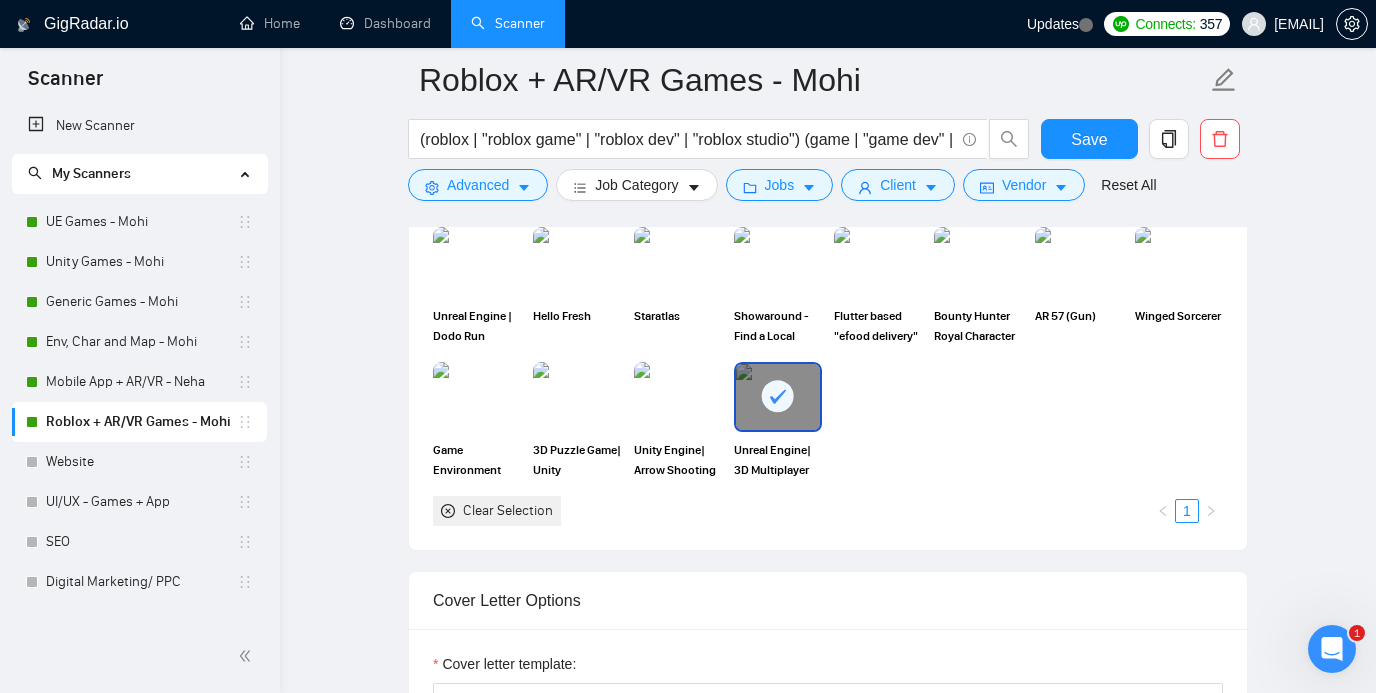 click at bounding box center (778, 397) 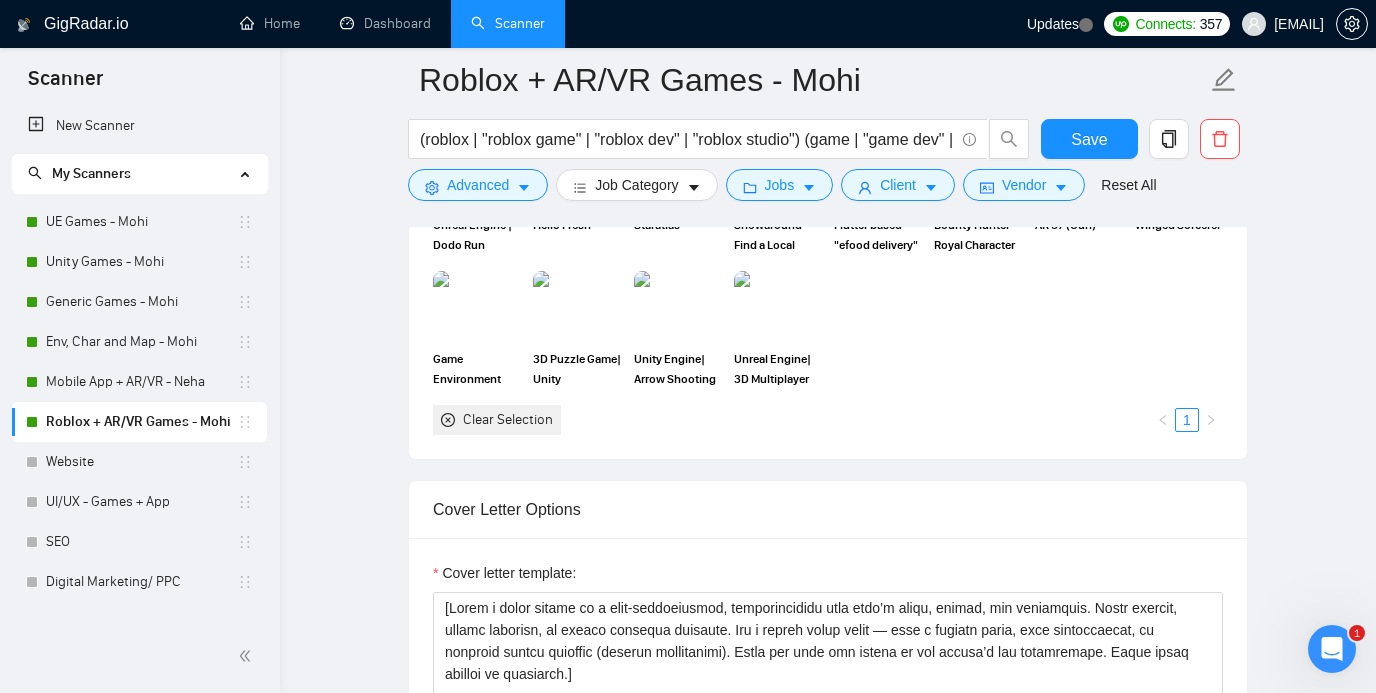 scroll, scrollTop: 2300, scrollLeft: 0, axis: vertical 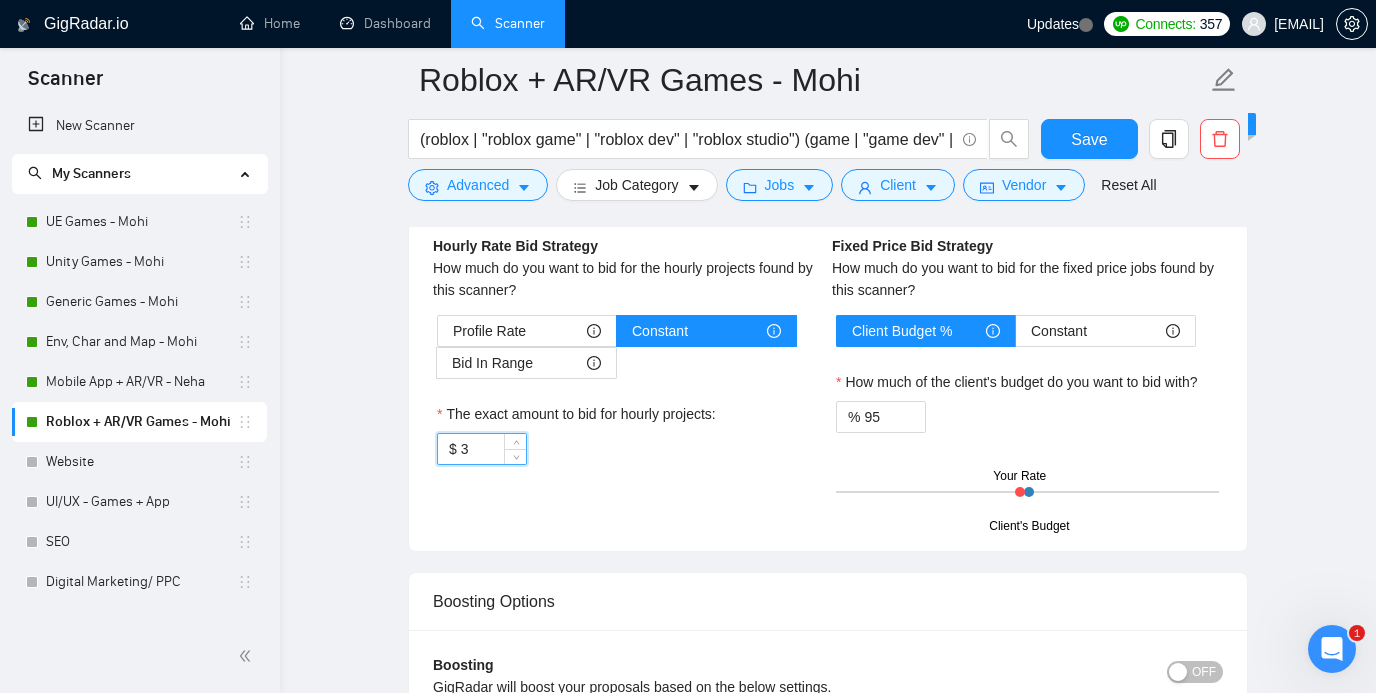 click on "3" at bounding box center (493, 449) 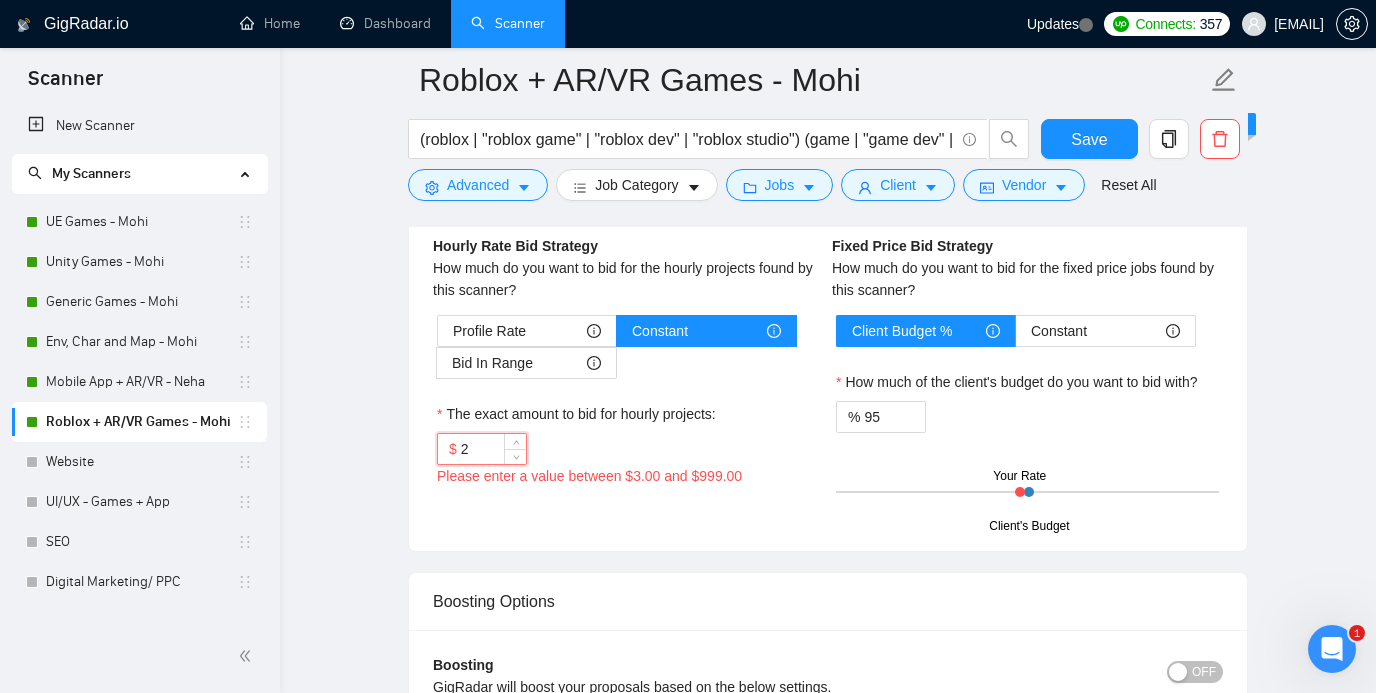 type on "27" 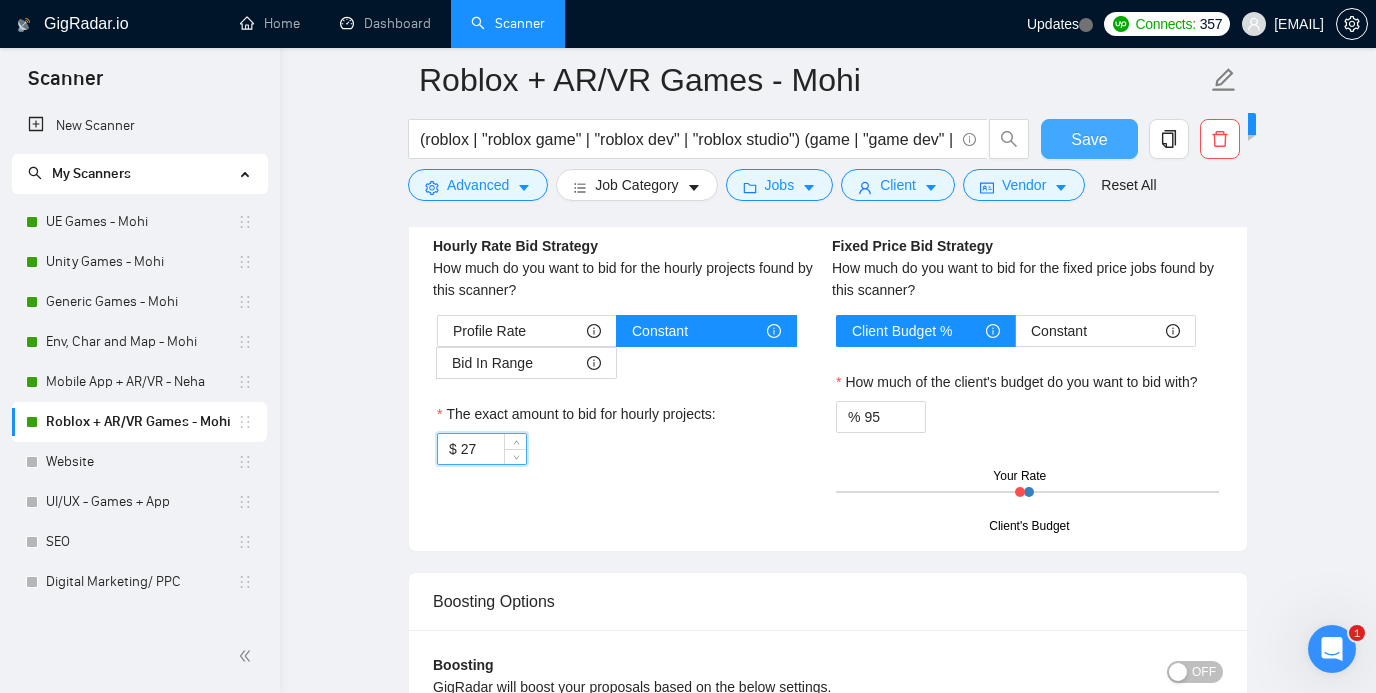 click on "Save" at bounding box center [1089, 139] 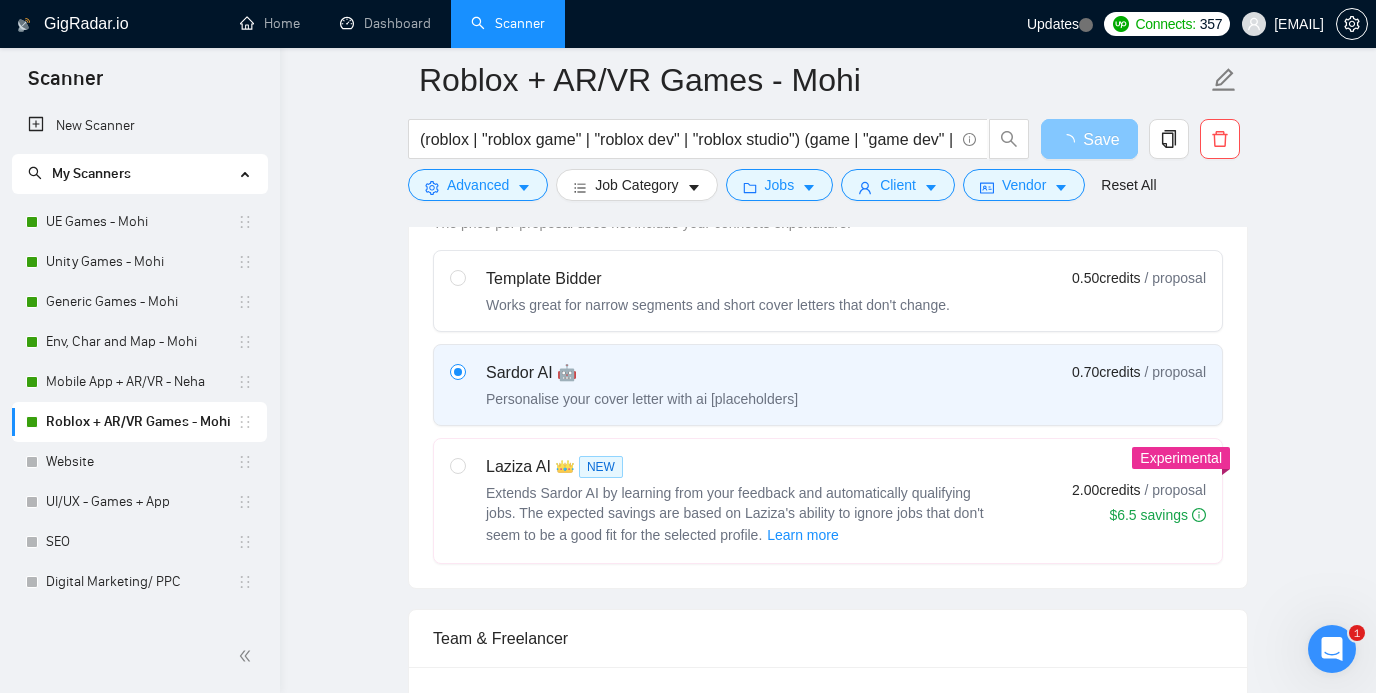 scroll, scrollTop: 600, scrollLeft: 0, axis: vertical 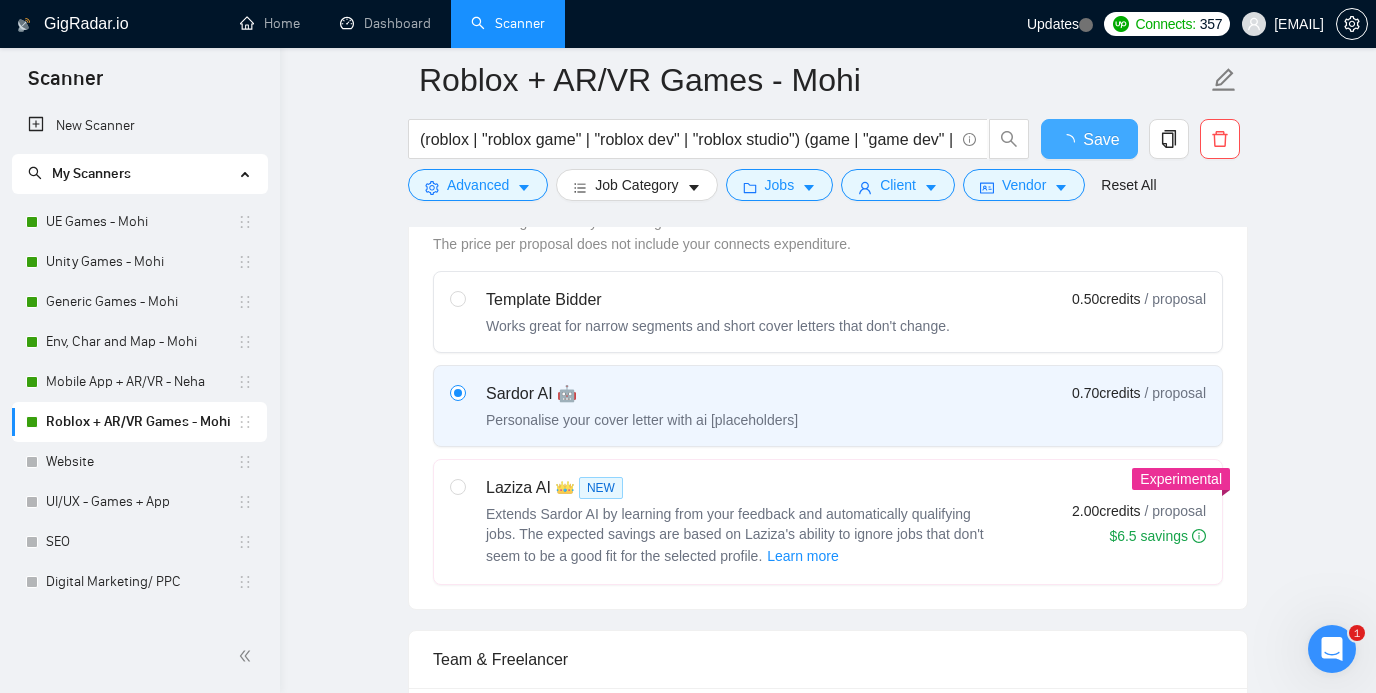 type 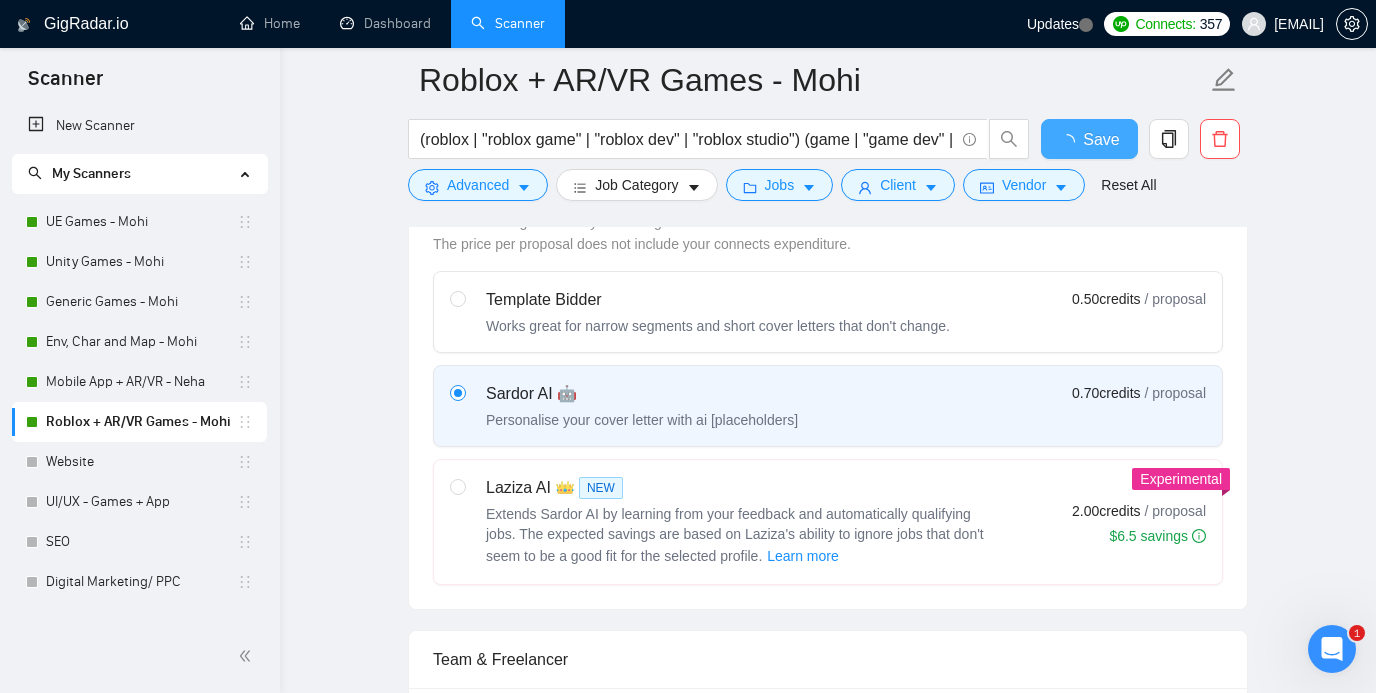 checkbox on "true" 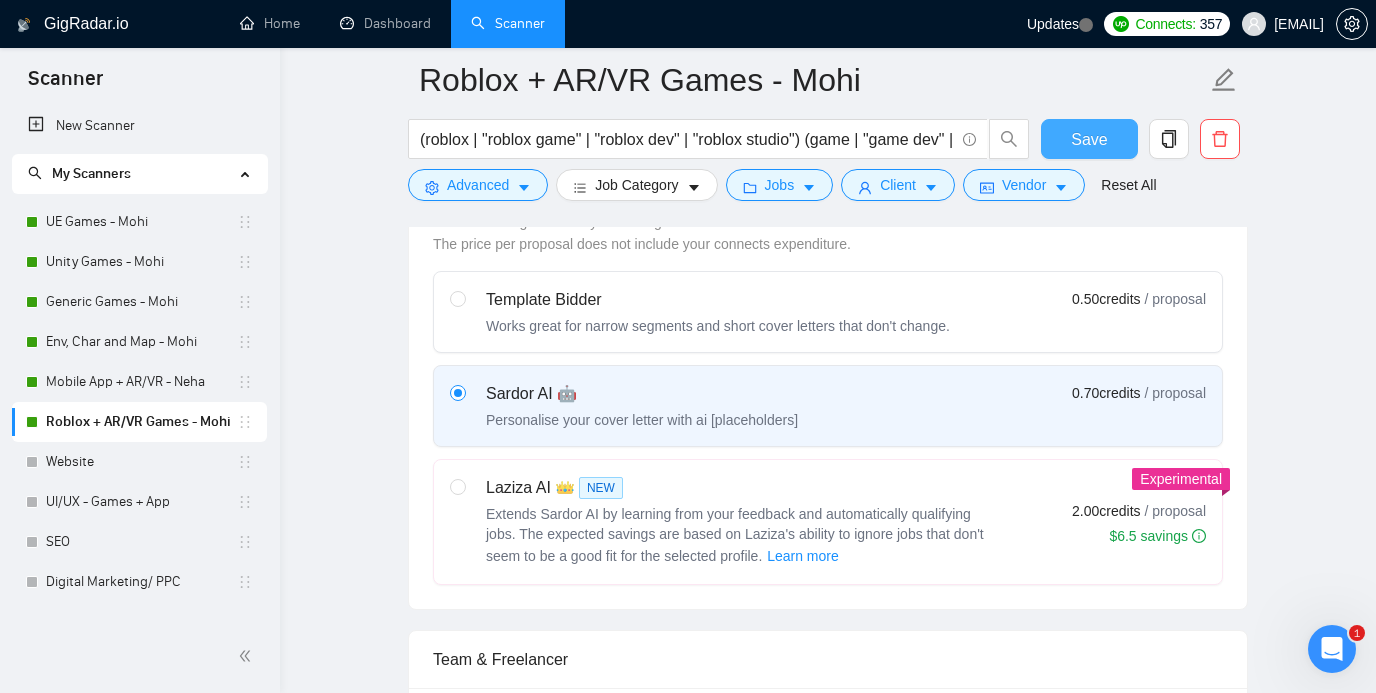 type 